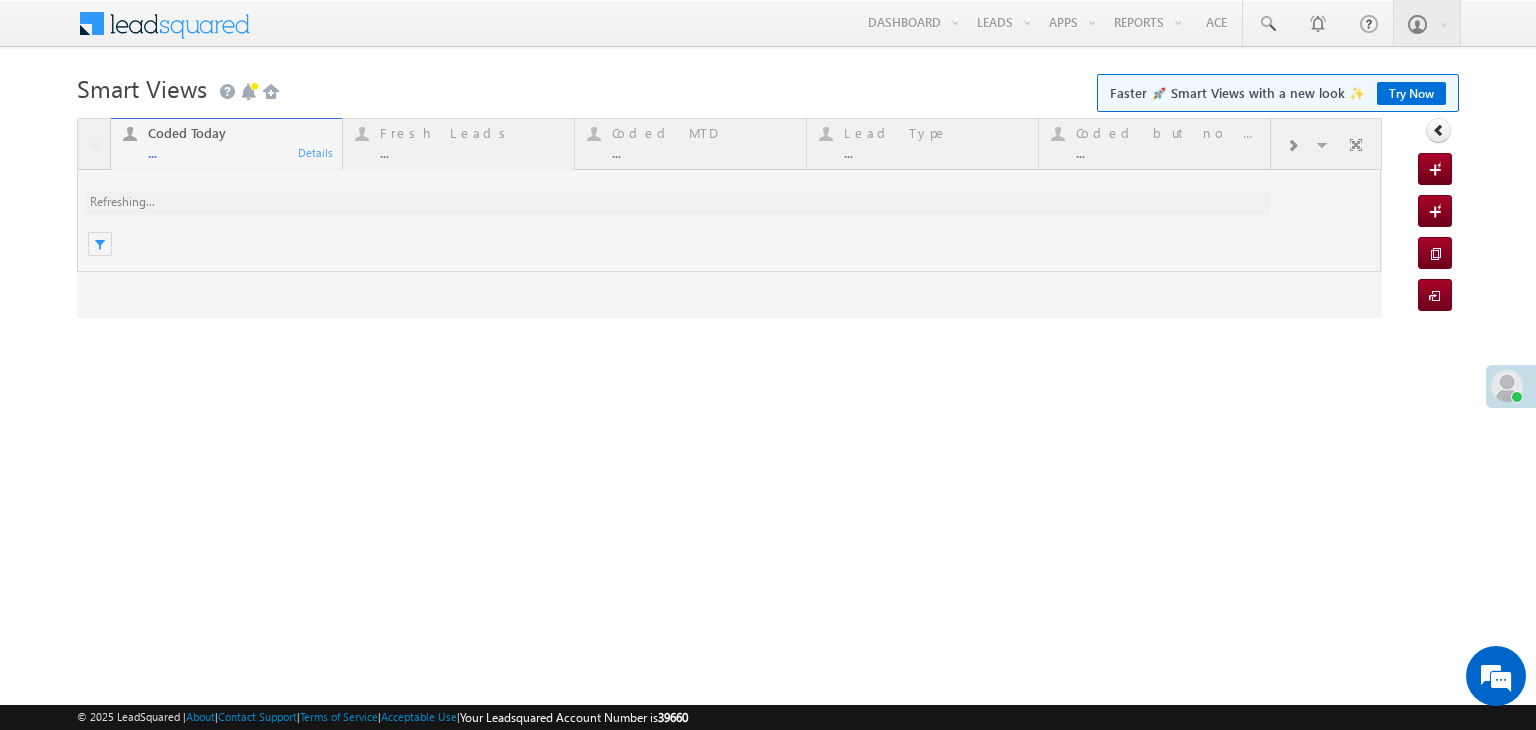 scroll, scrollTop: 0, scrollLeft: 0, axis: both 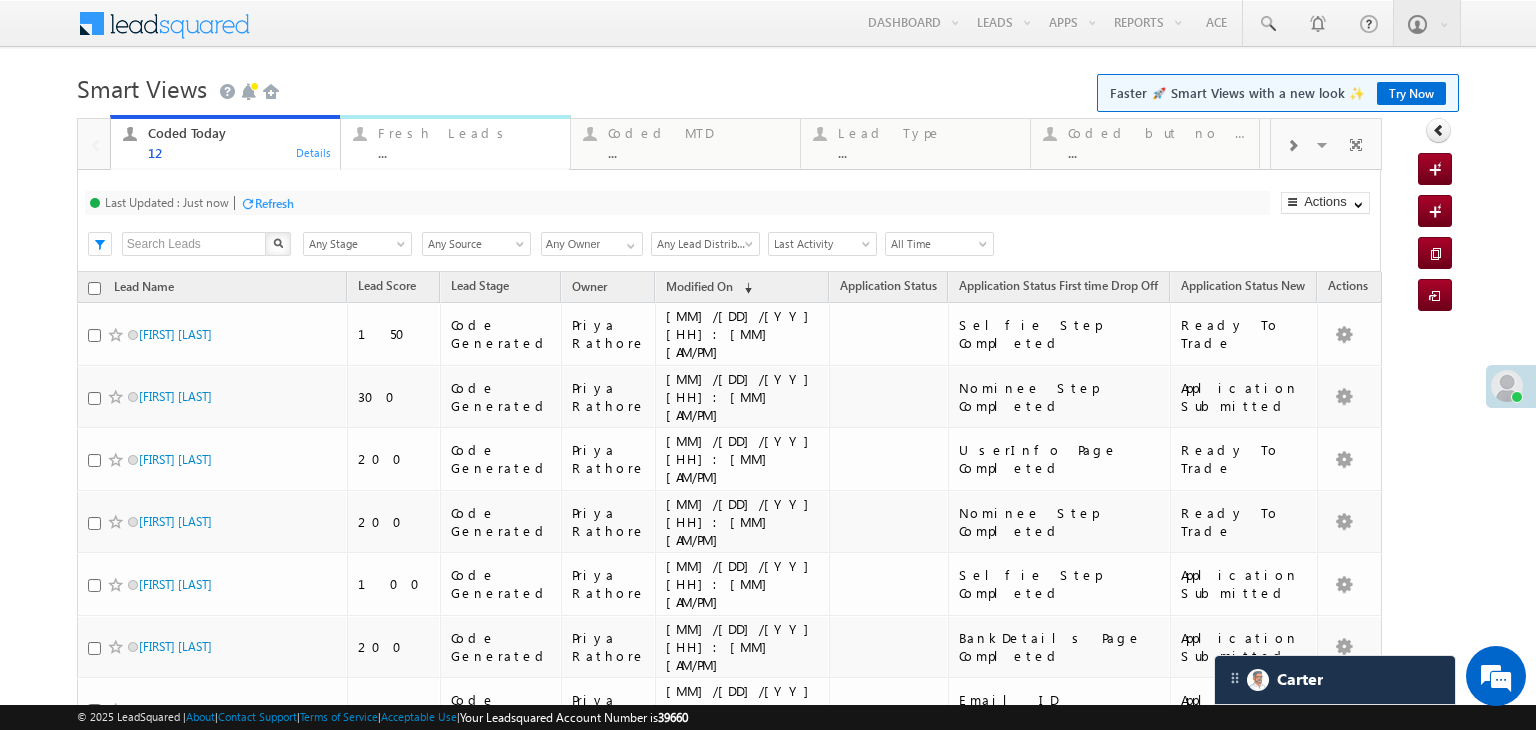 click on "Fresh Leads" at bounding box center (468, 133) 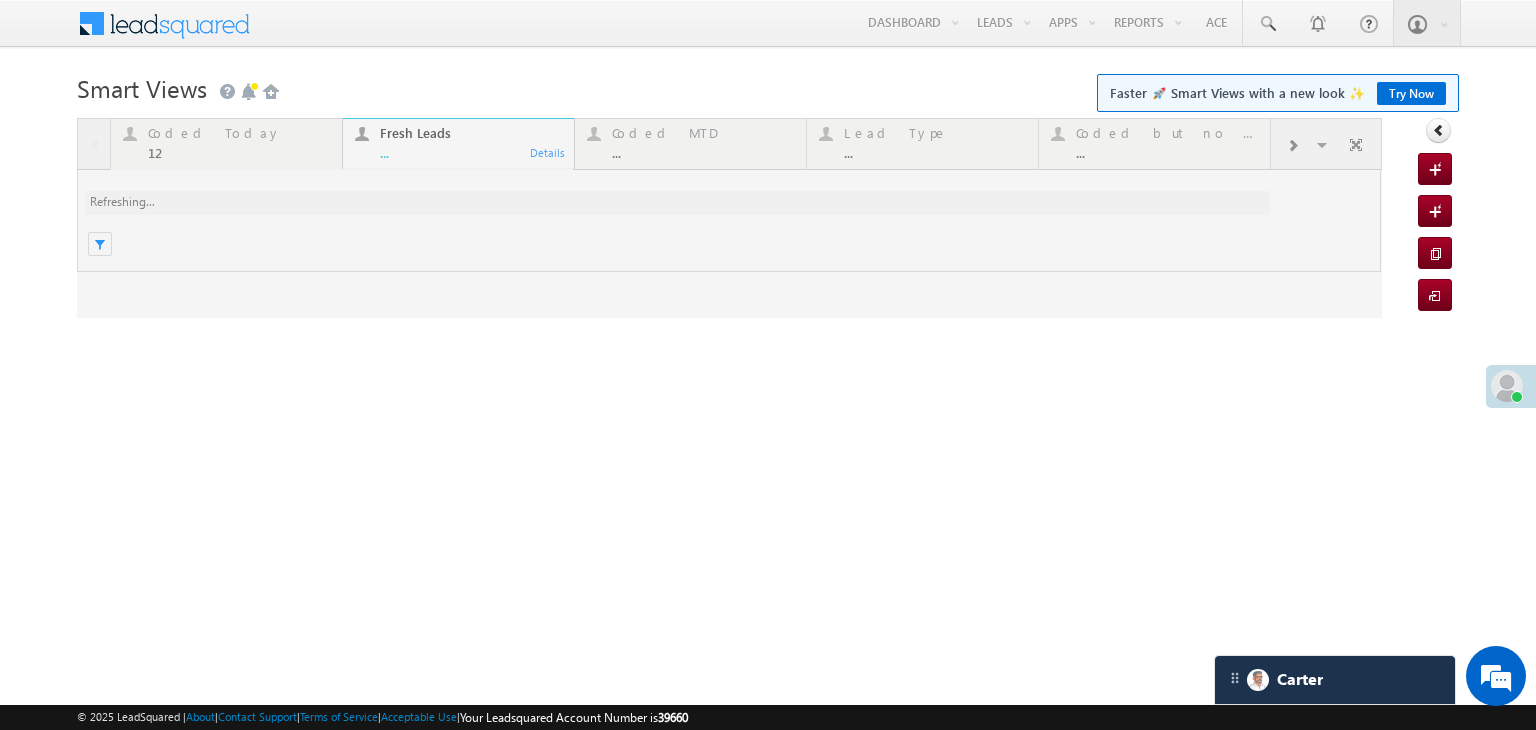scroll, scrollTop: 0, scrollLeft: 0, axis: both 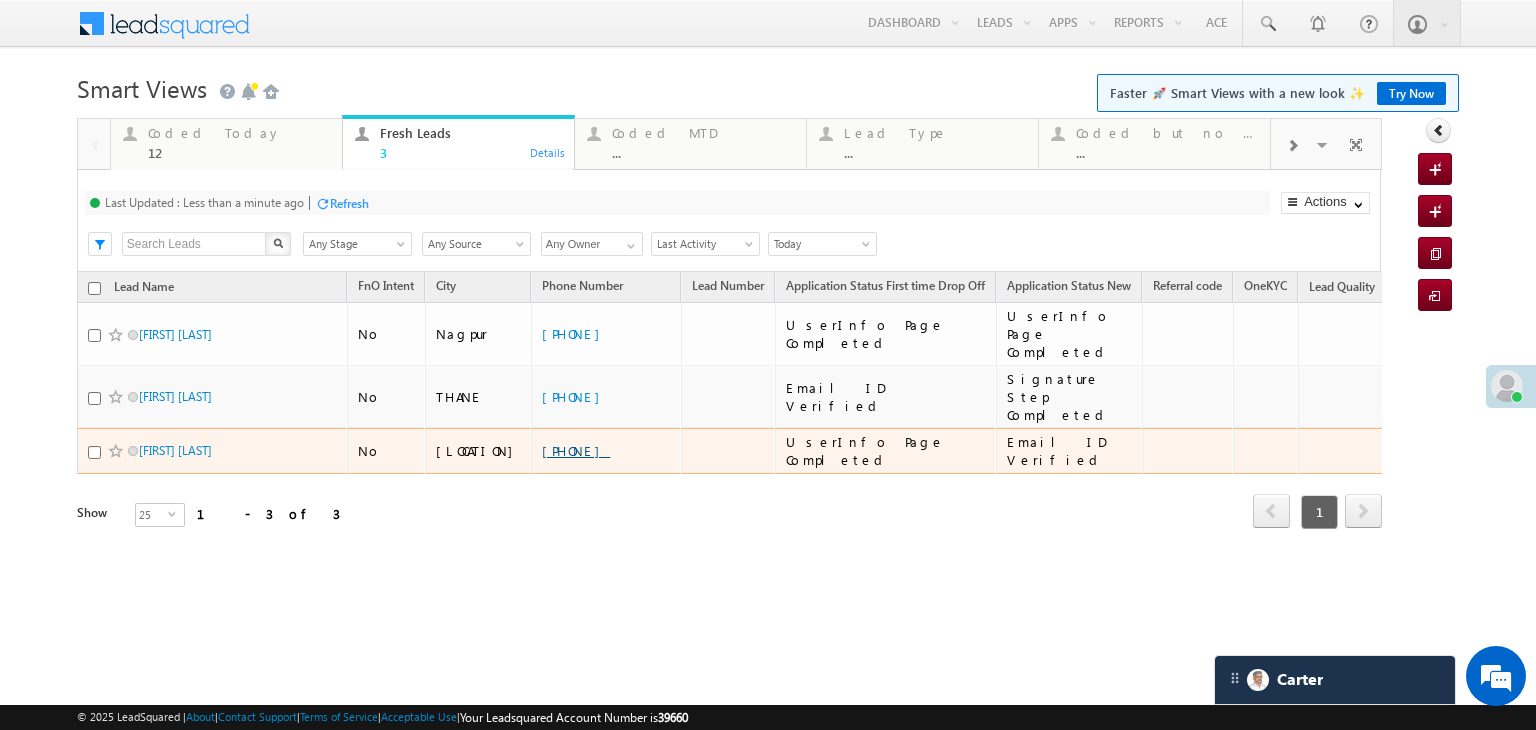 click on "[PHONE]" at bounding box center [576, 450] 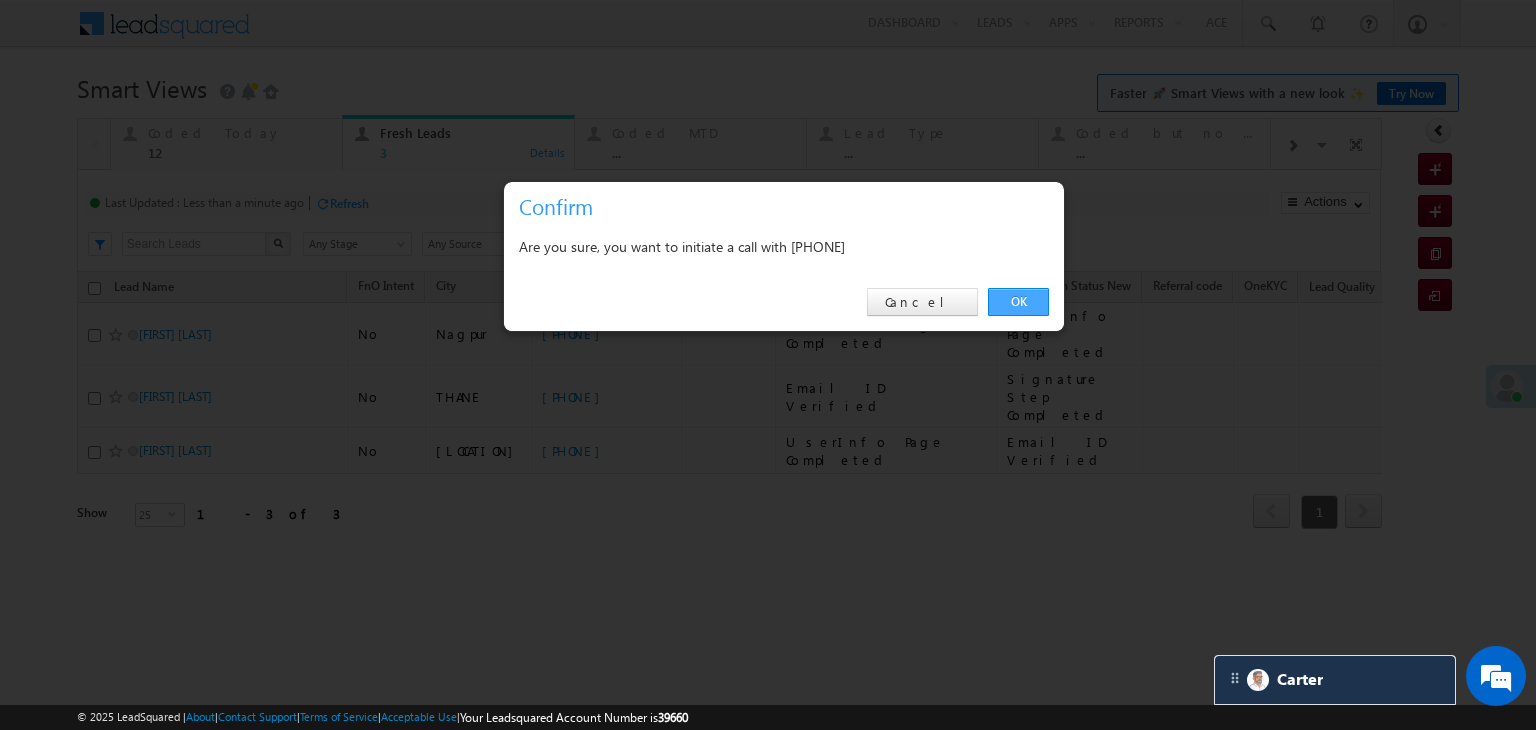 click on "OK" at bounding box center (1018, 302) 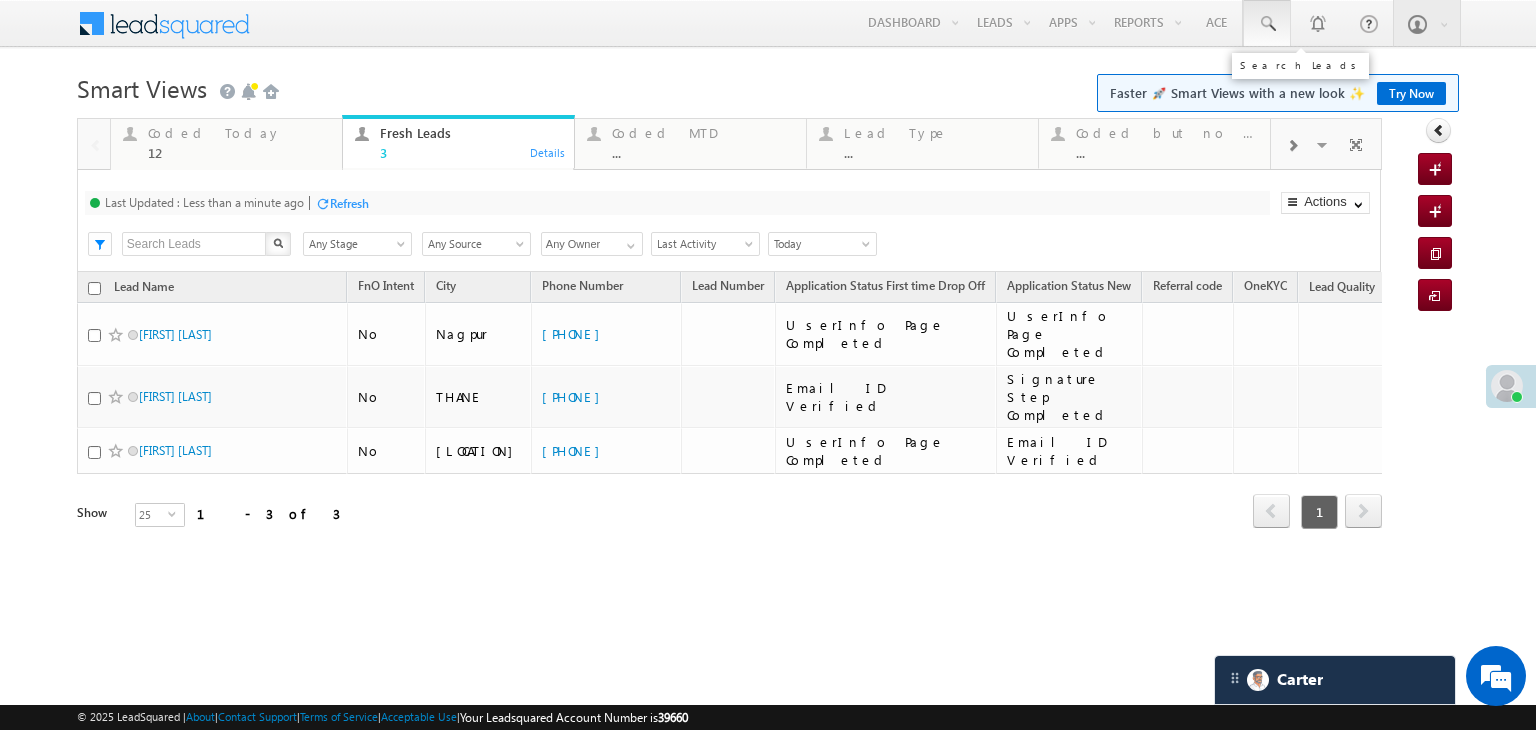 click at bounding box center (1267, 24) 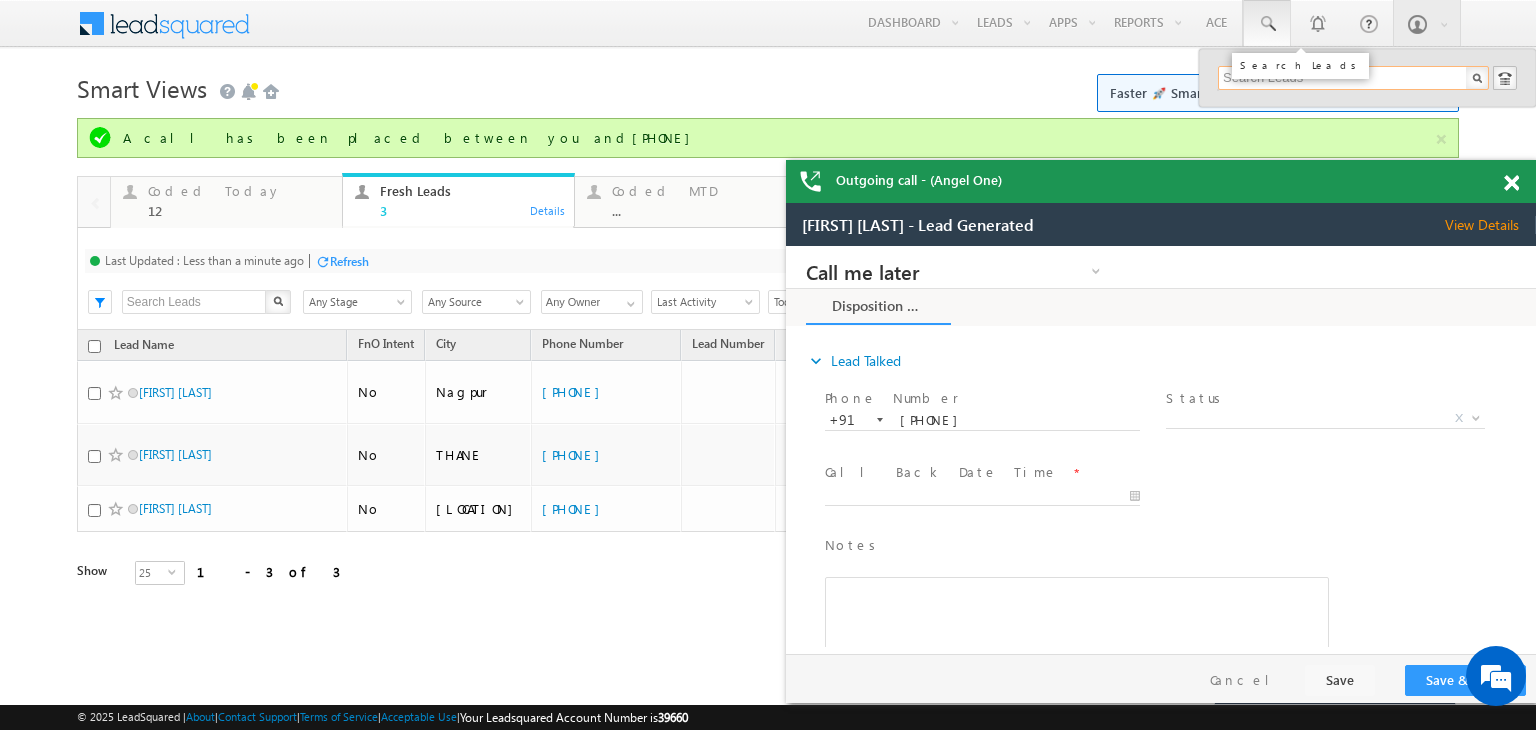 scroll, scrollTop: 0, scrollLeft: 0, axis: both 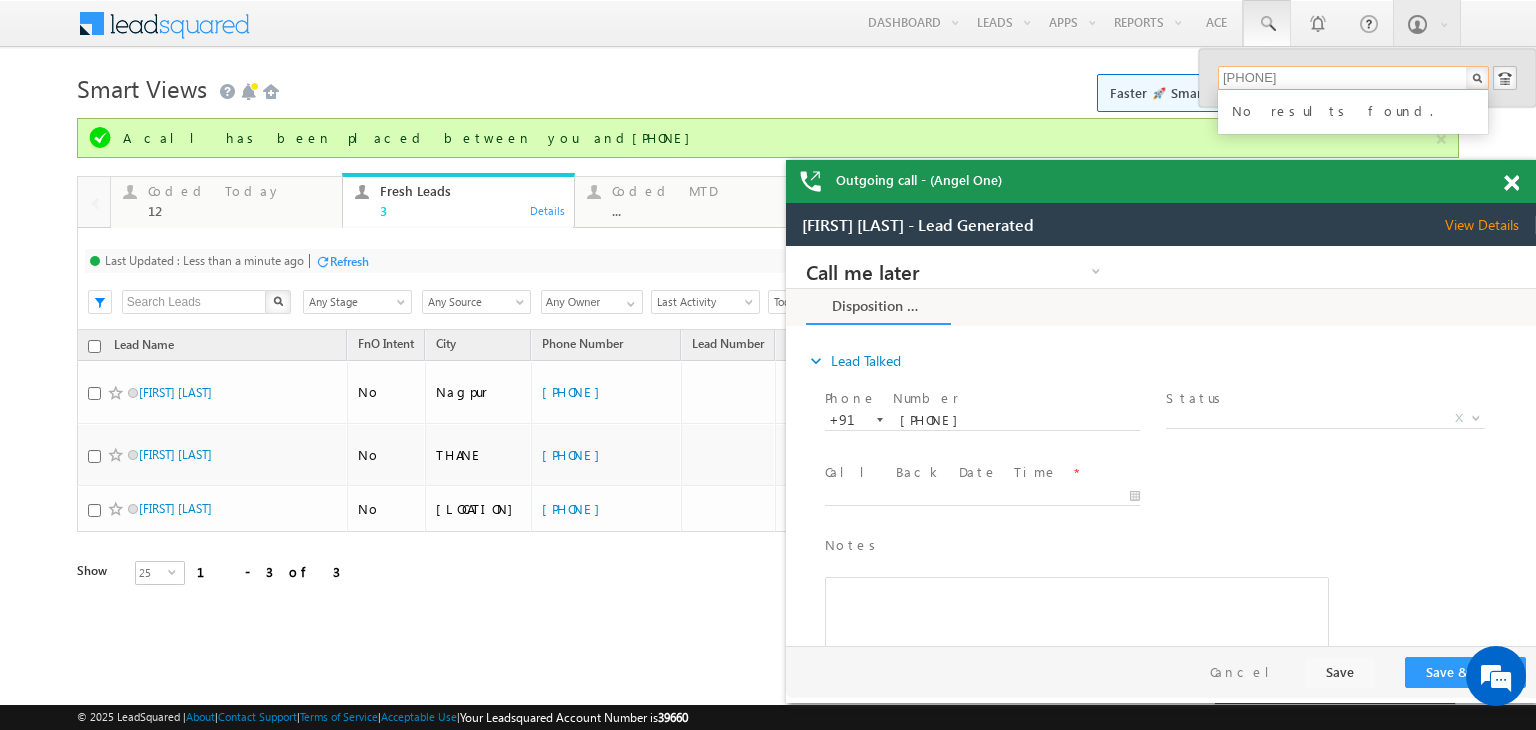 click on "741560423" at bounding box center (1353, 78) 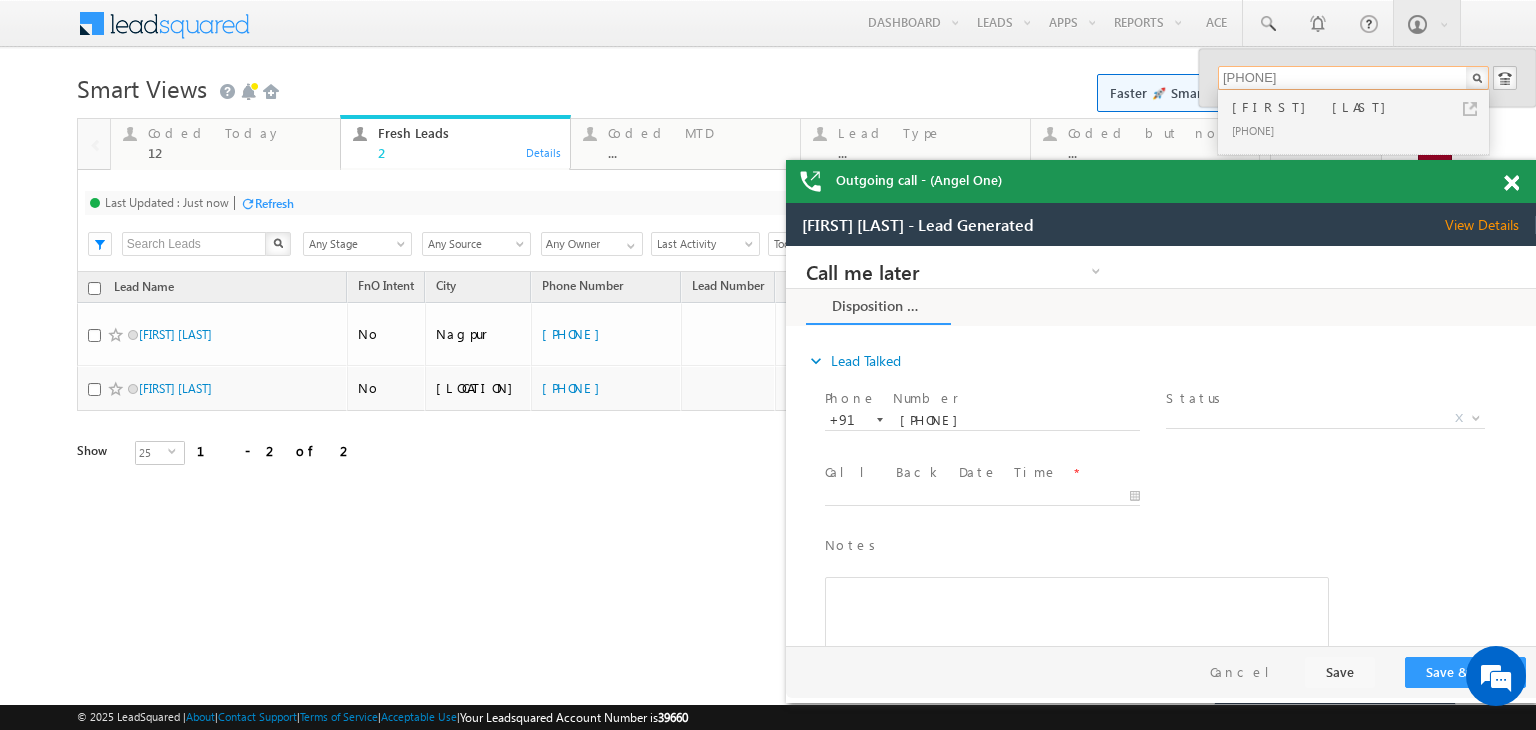click at bounding box center [1522, 179] 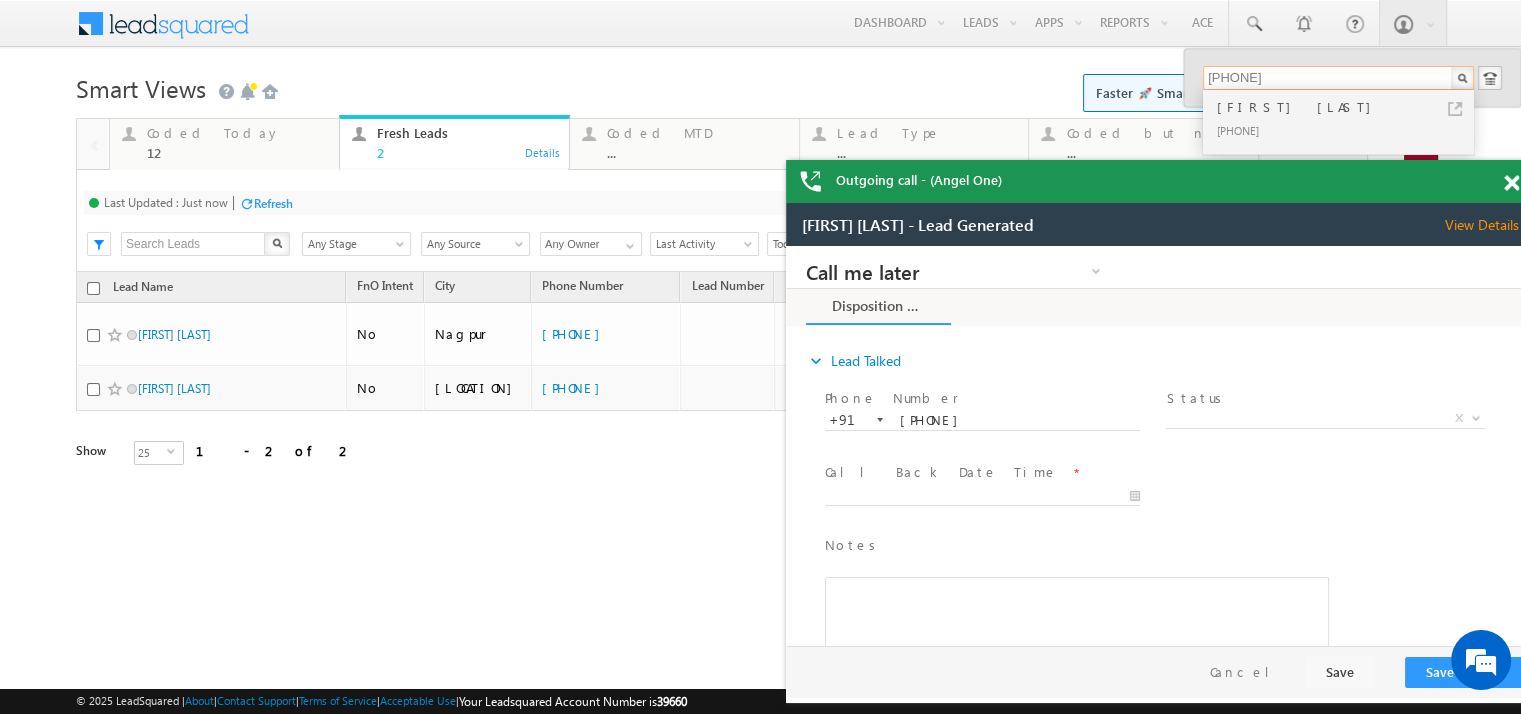 click at bounding box center (1511, 183) 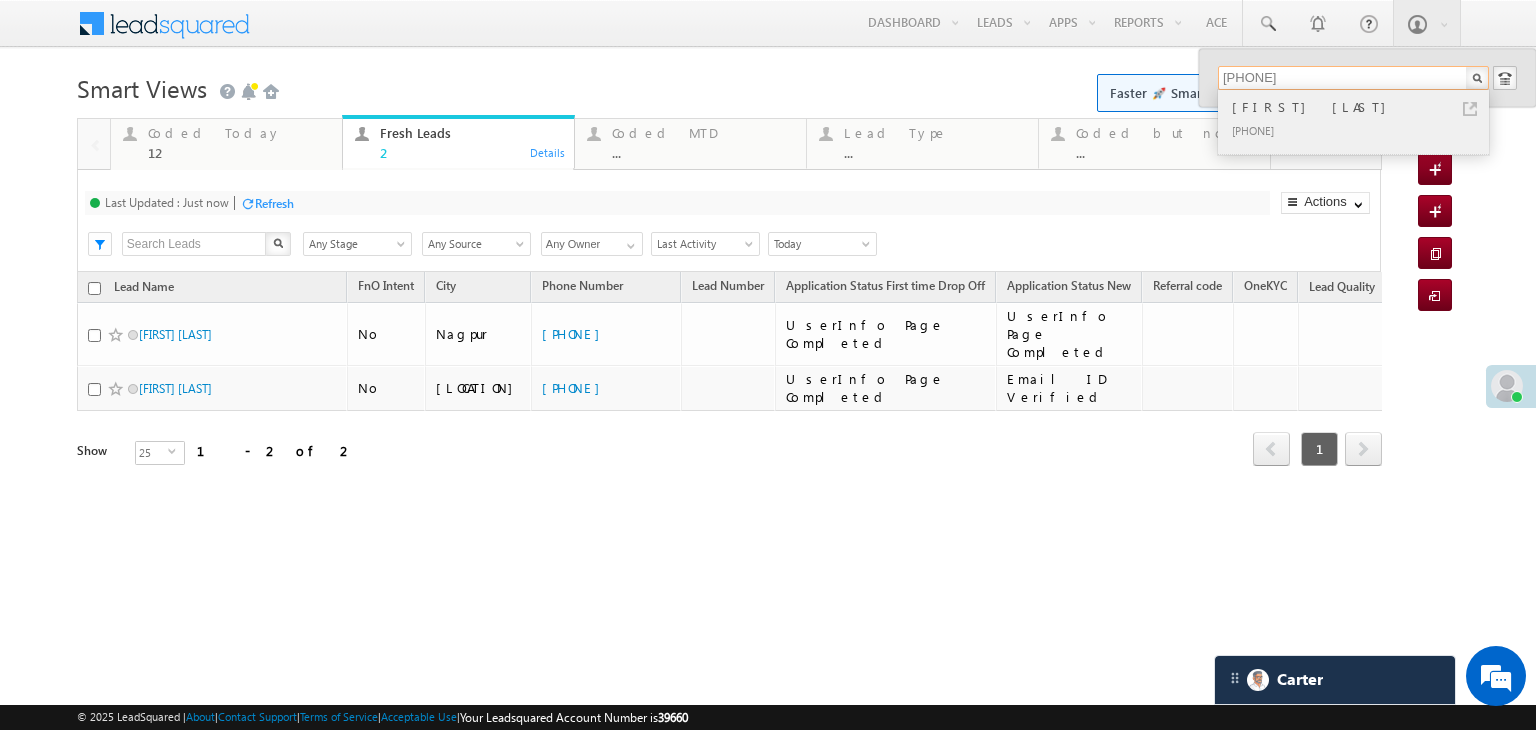 type on "7415602423" 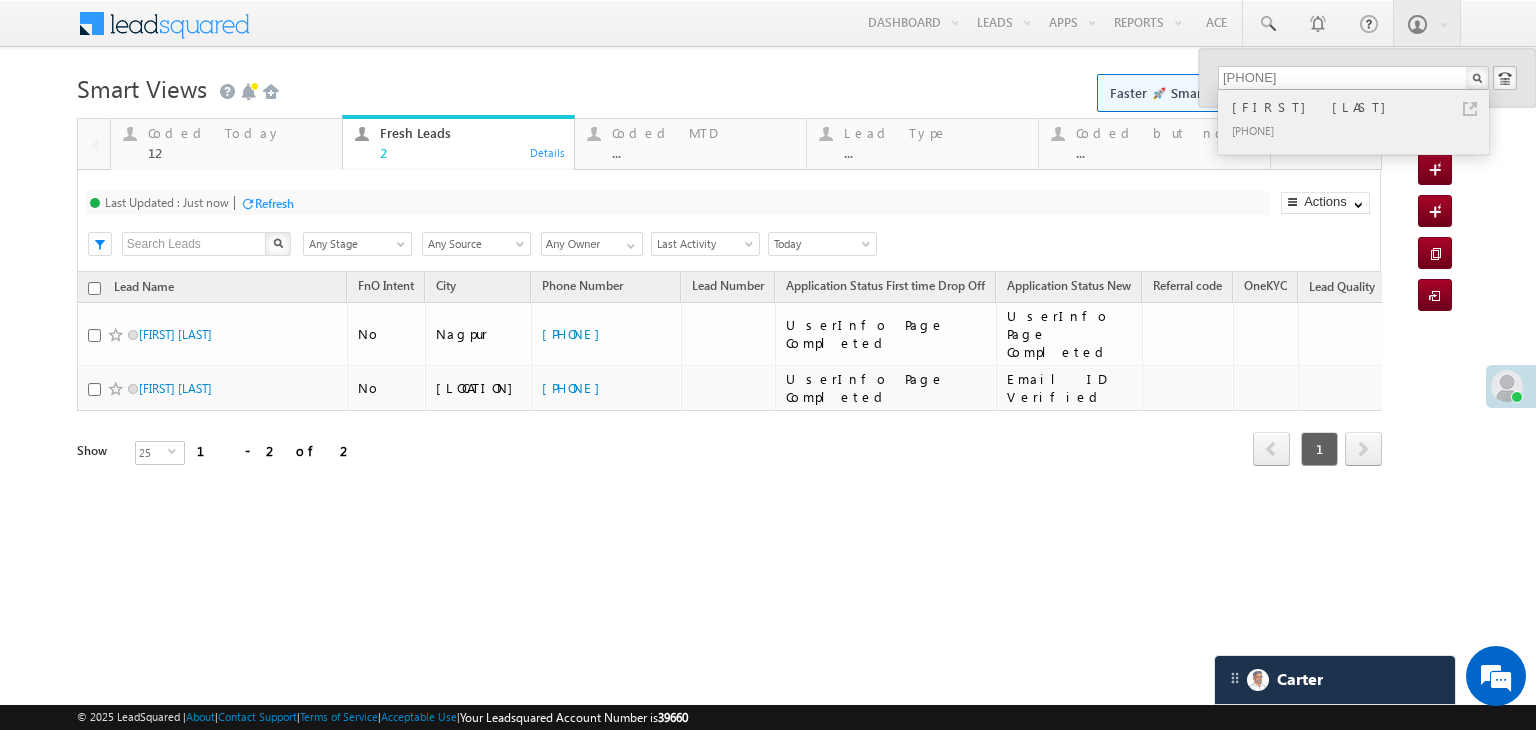 click on "Amit kumar majhi" at bounding box center [1362, 107] 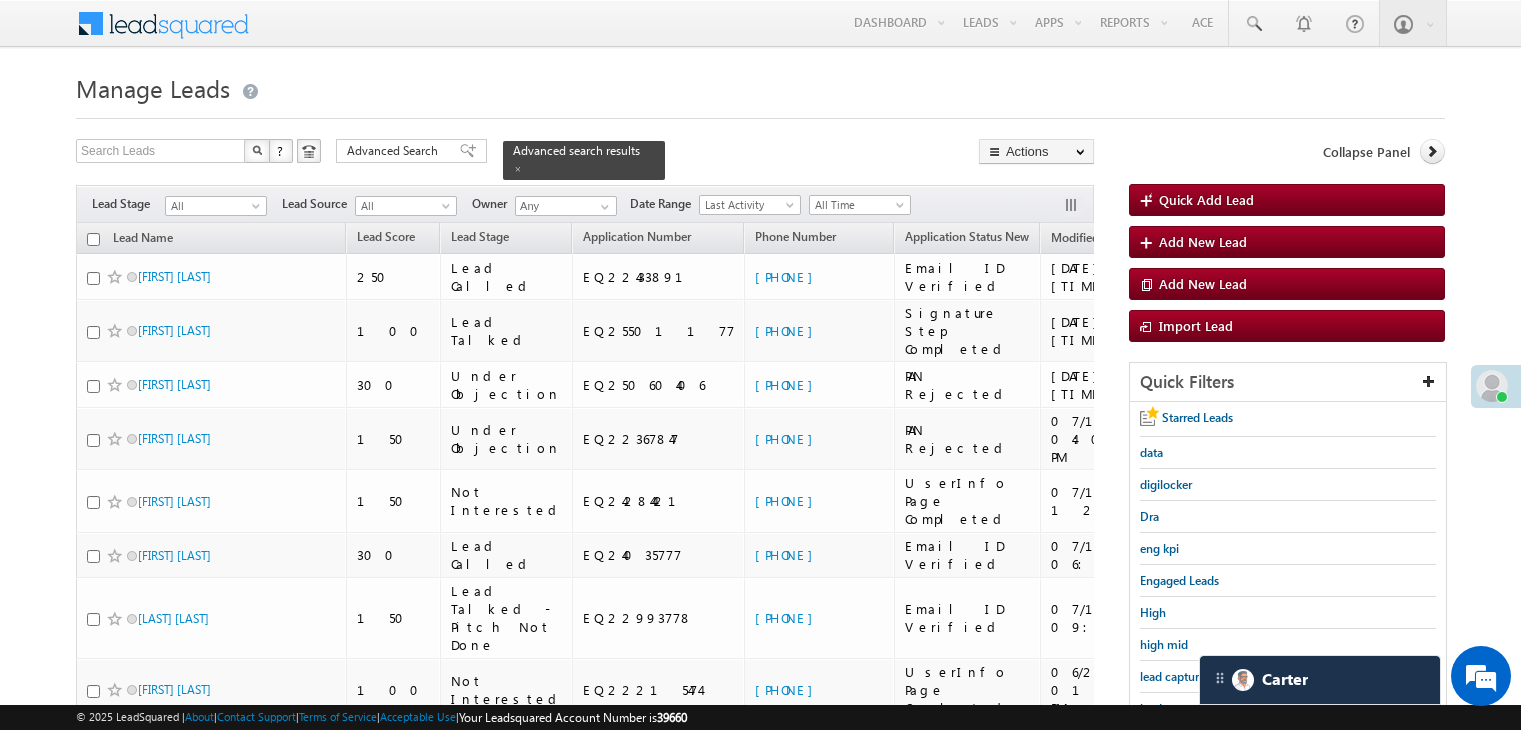 scroll, scrollTop: 163, scrollLeft: 0, axis: vertical 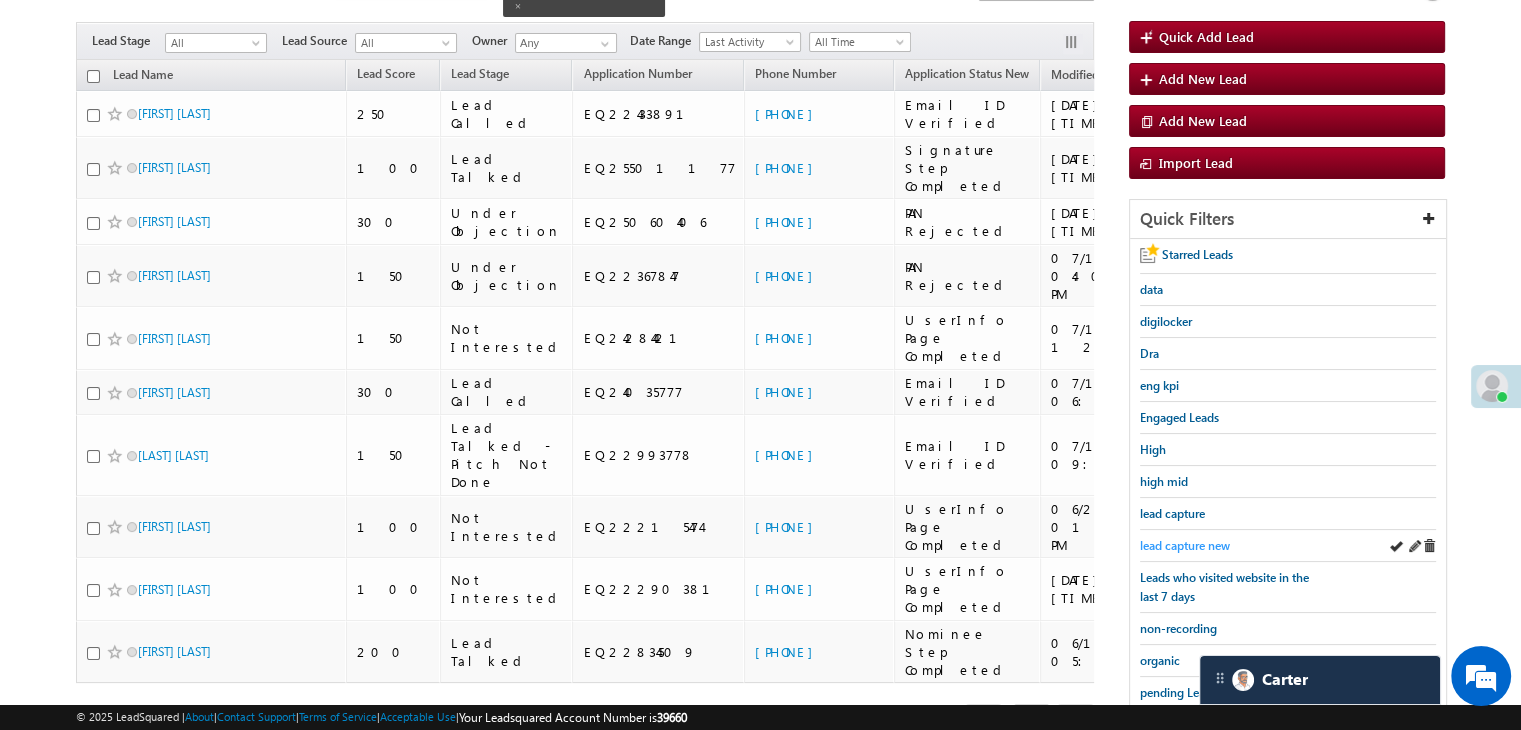 click on "lead capture new" at bounding box center [1185, 545] 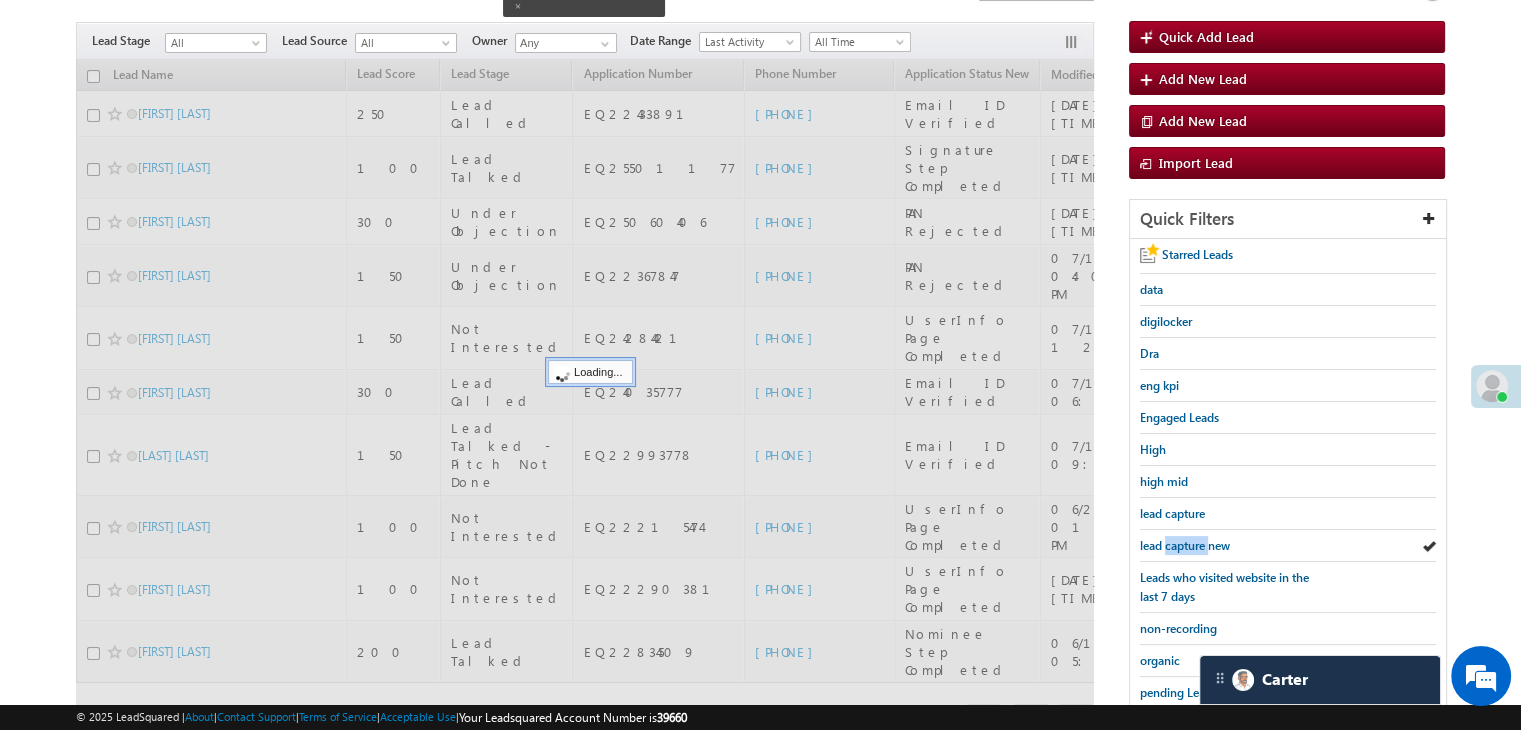 click on "lead capture new" at bounding box center [1185, 545] 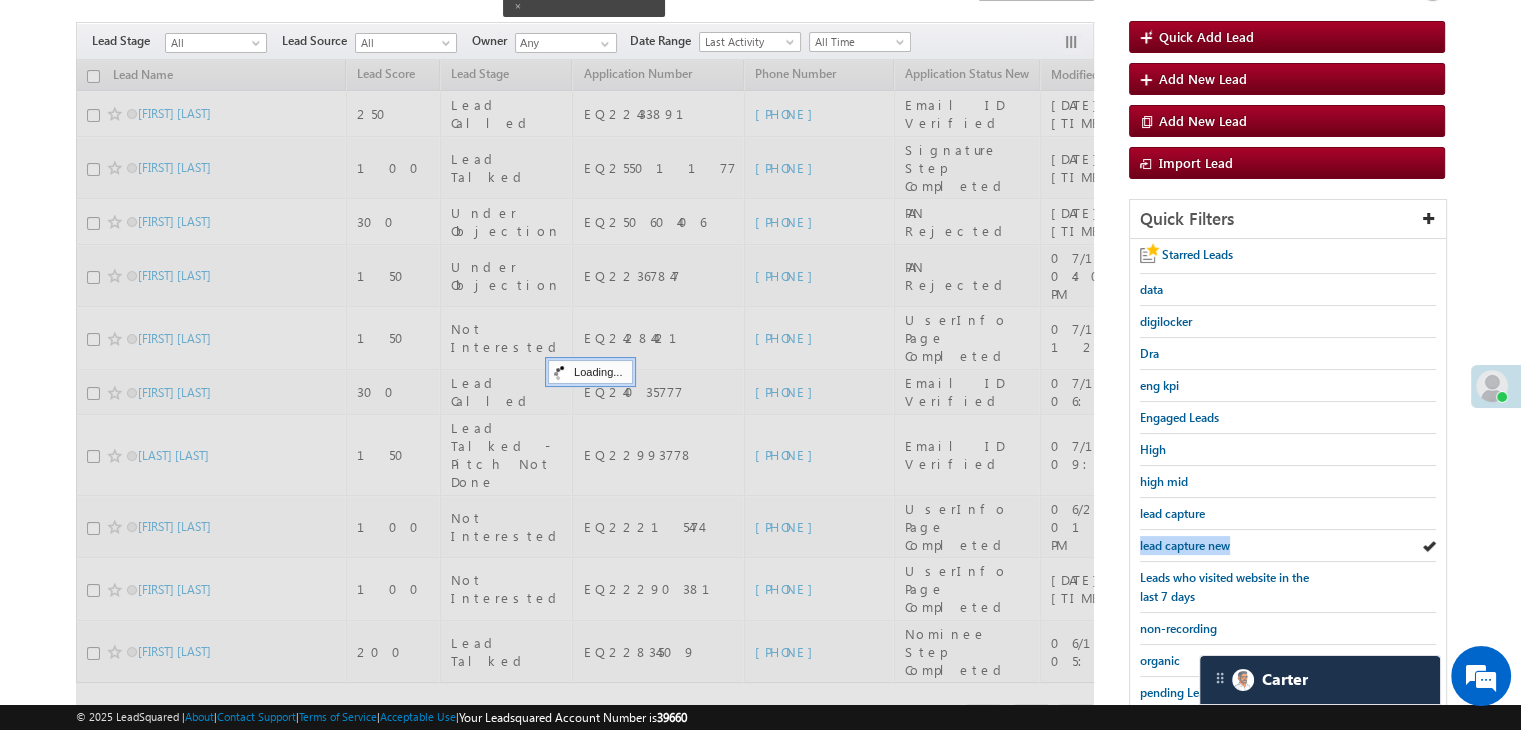 click on "lead capture new" at bounding box center [1185, 545] 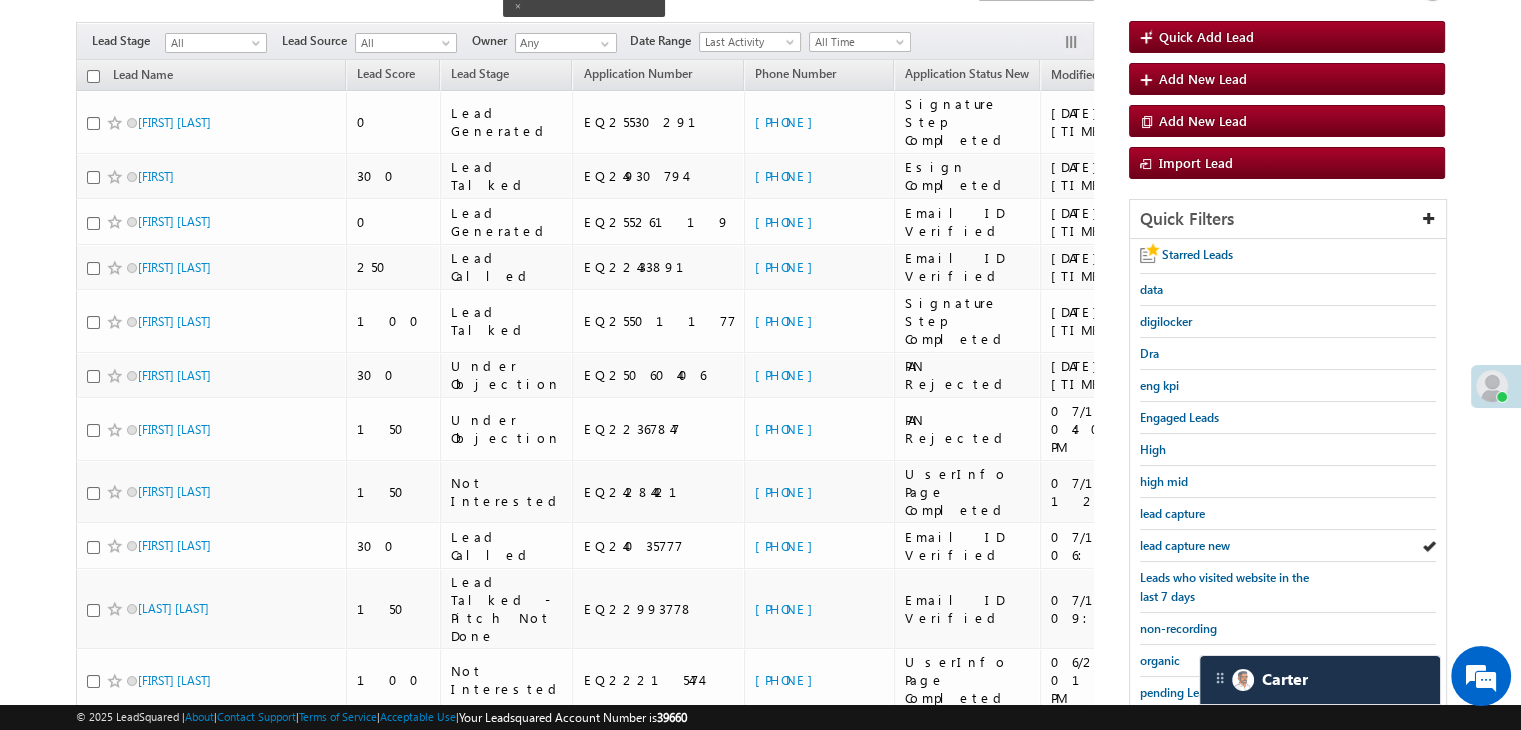 click on "lead capture new" at bounding box center [1185, 545] 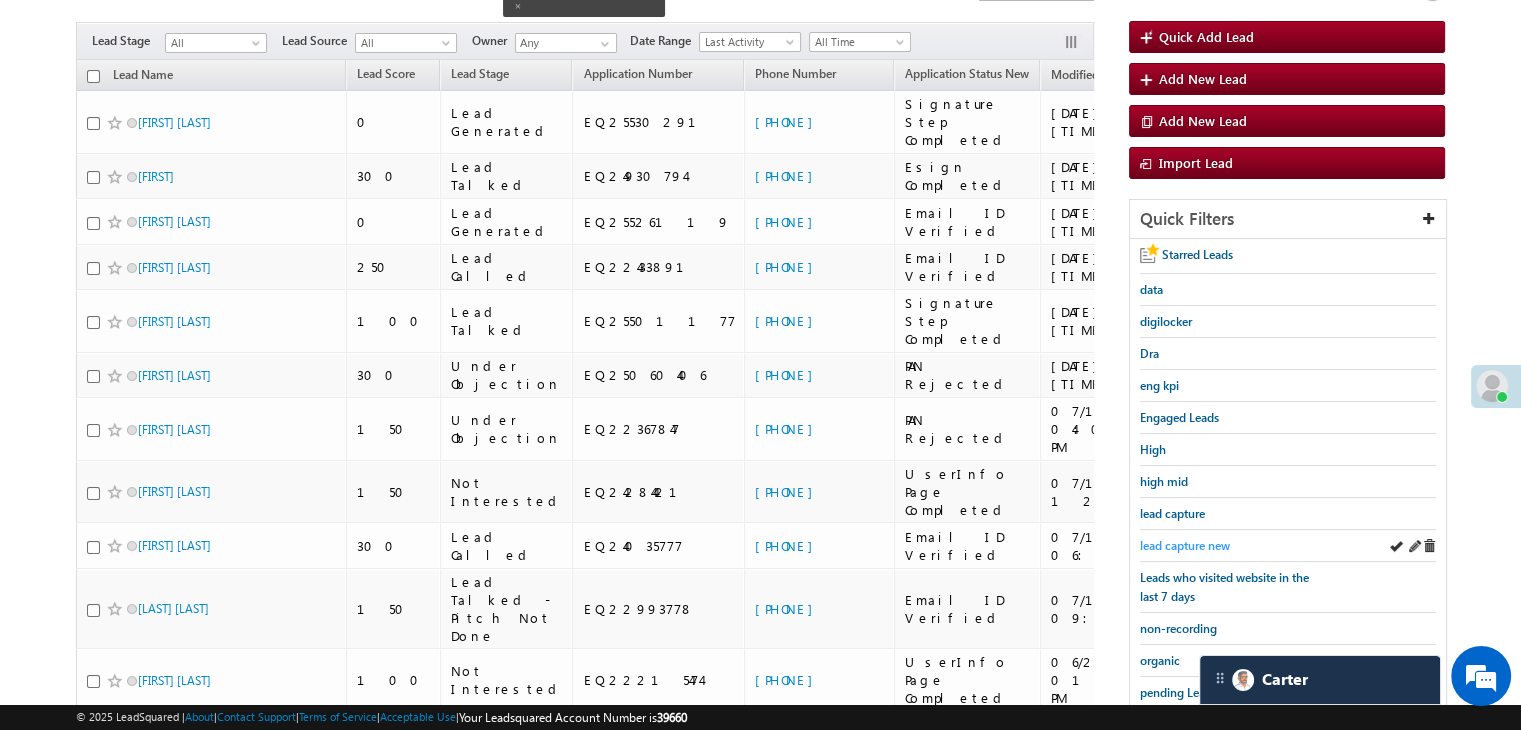 click on "lead capture new" at bounding box center (1185, 545) 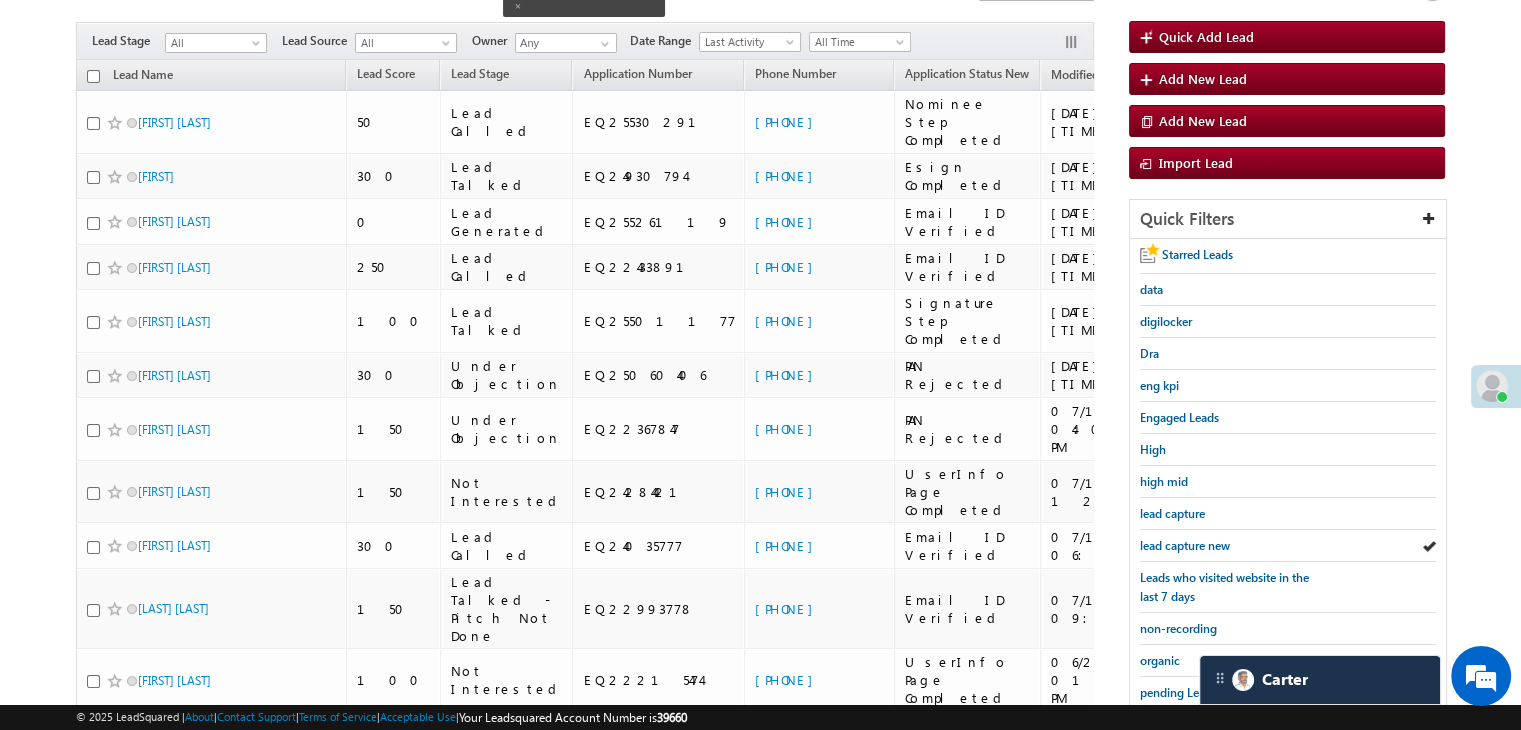 click on "lead capture new" at bounding box center (1185, 545) 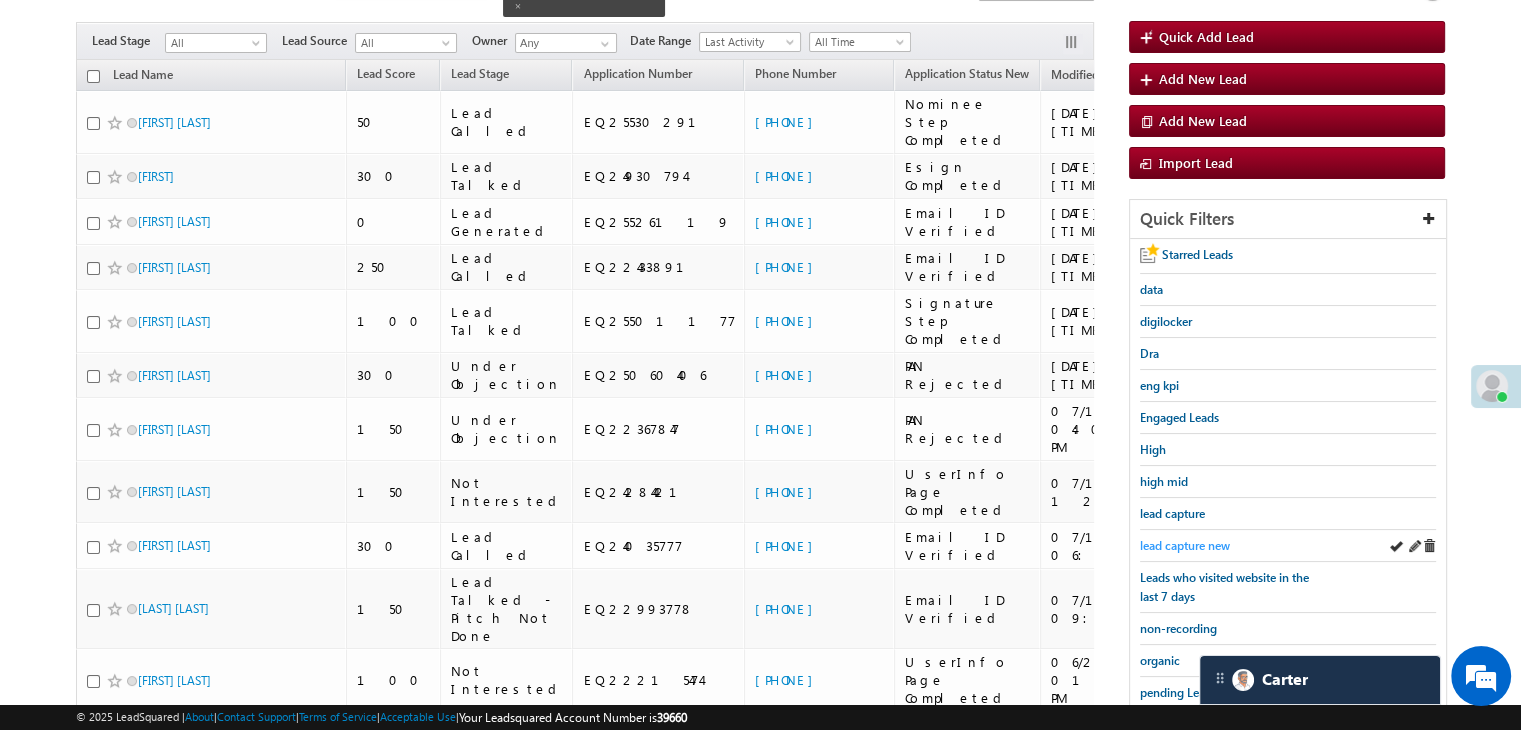 click on "lead capture new" at bounding box center (1185, 545) 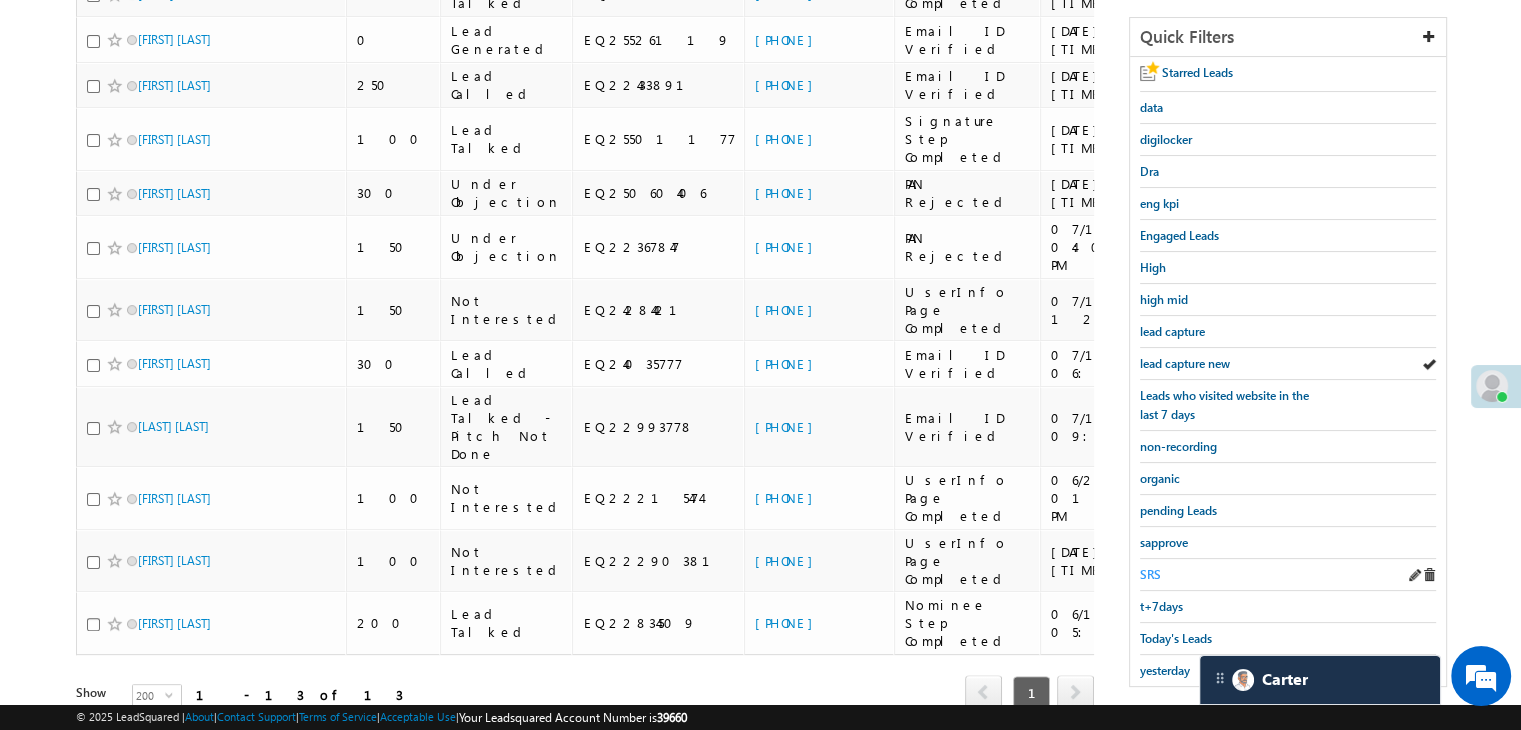 scroll, scrollTop: 363, scrollLeft: 0, axis: vertical 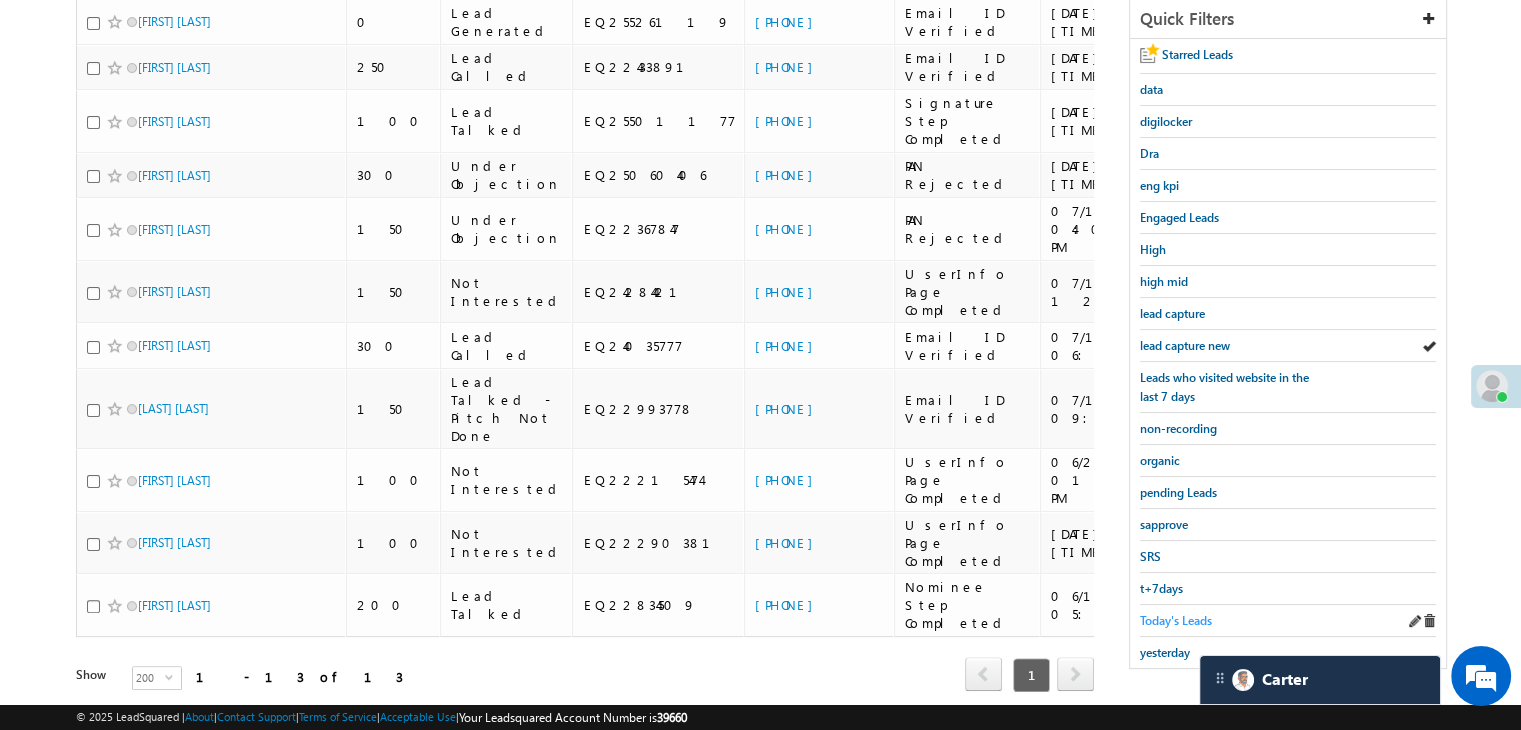 click on "Today's Leads" at bounding box center [1176, 620] 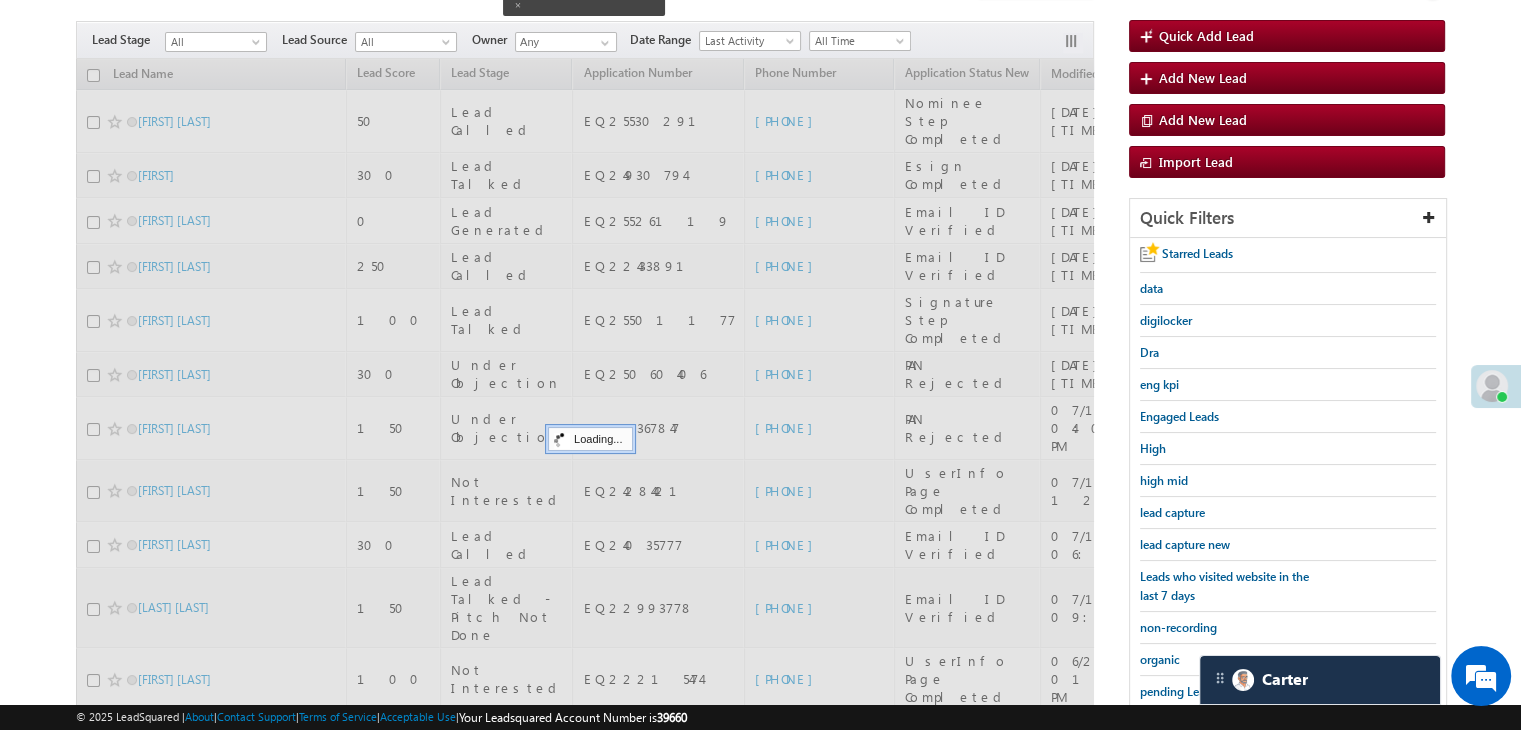 scroll, scrollTop: 163, scrollLeft: 0, axis: vertical 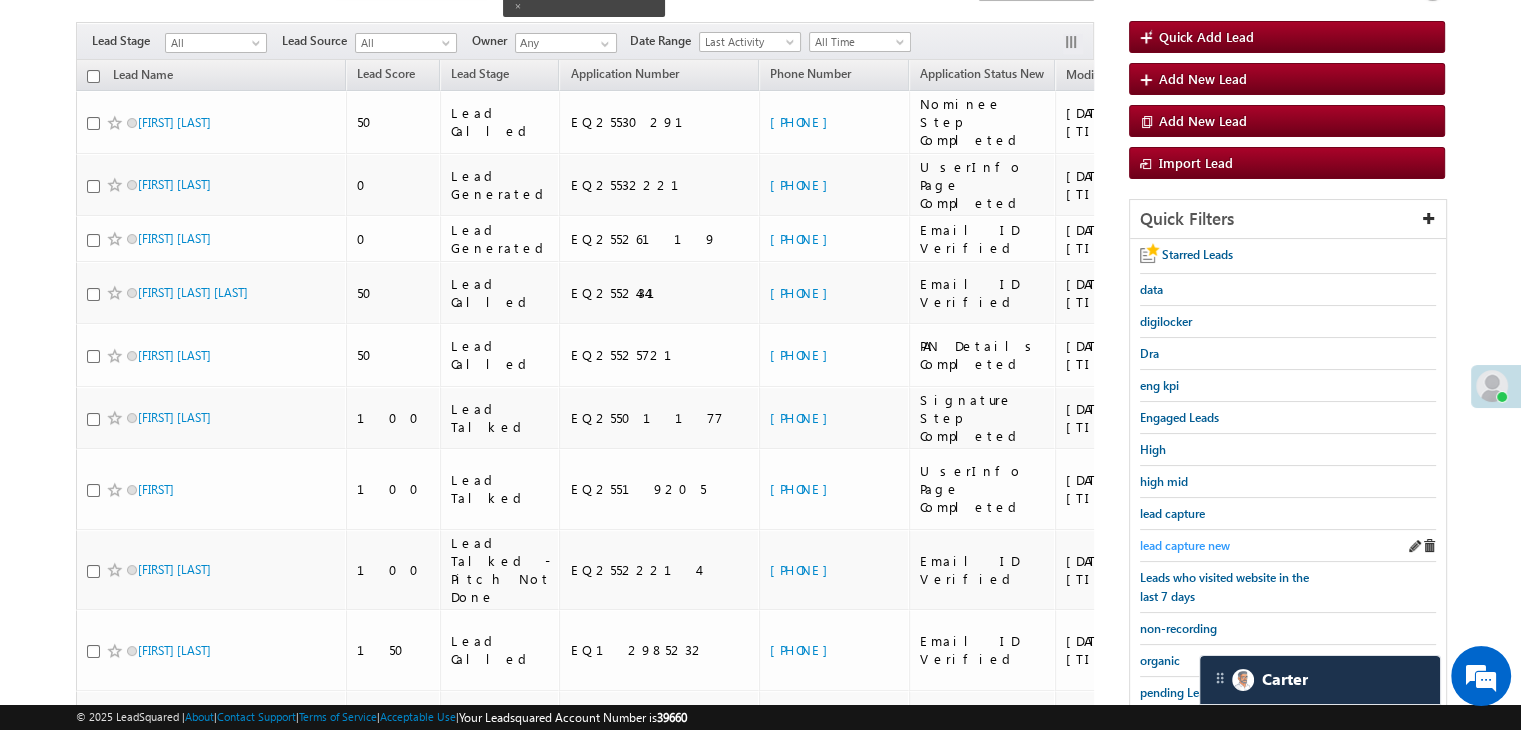click on "lead capture new" at bounding box center [1185, 545] 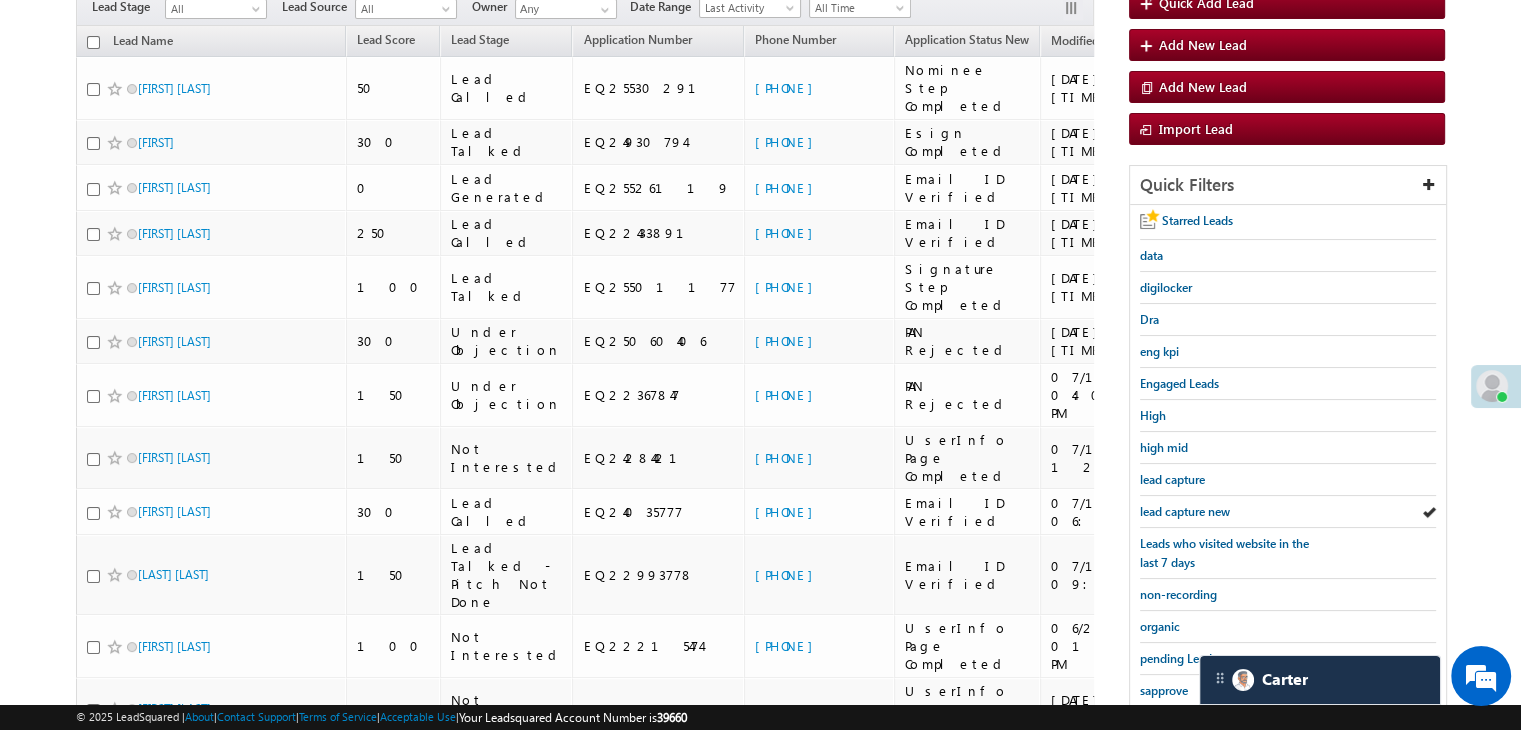 scroll, scrollTop: 163, scrollLeft: 0, axis: vertical 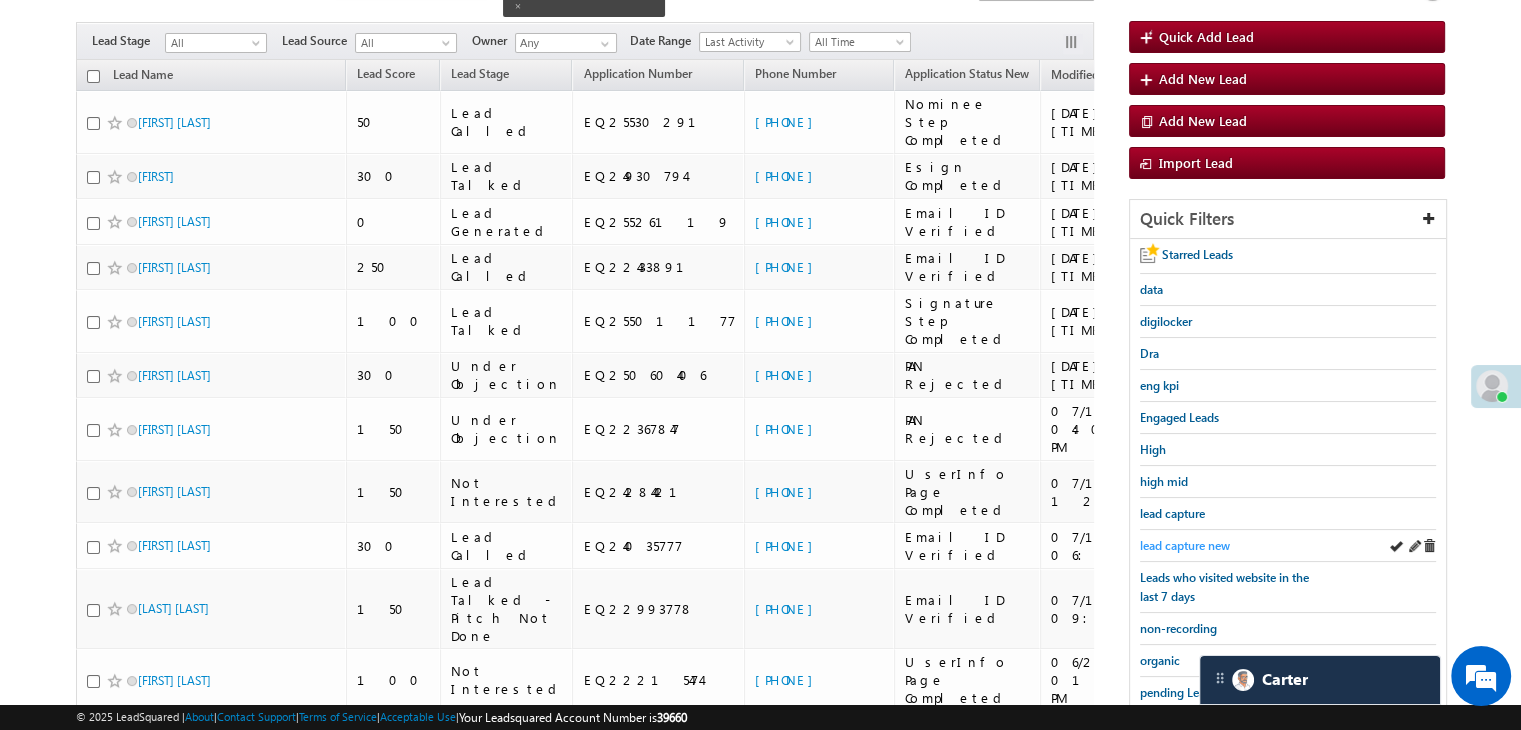 click on "lead capture new" at bounding box center [1185, 545] 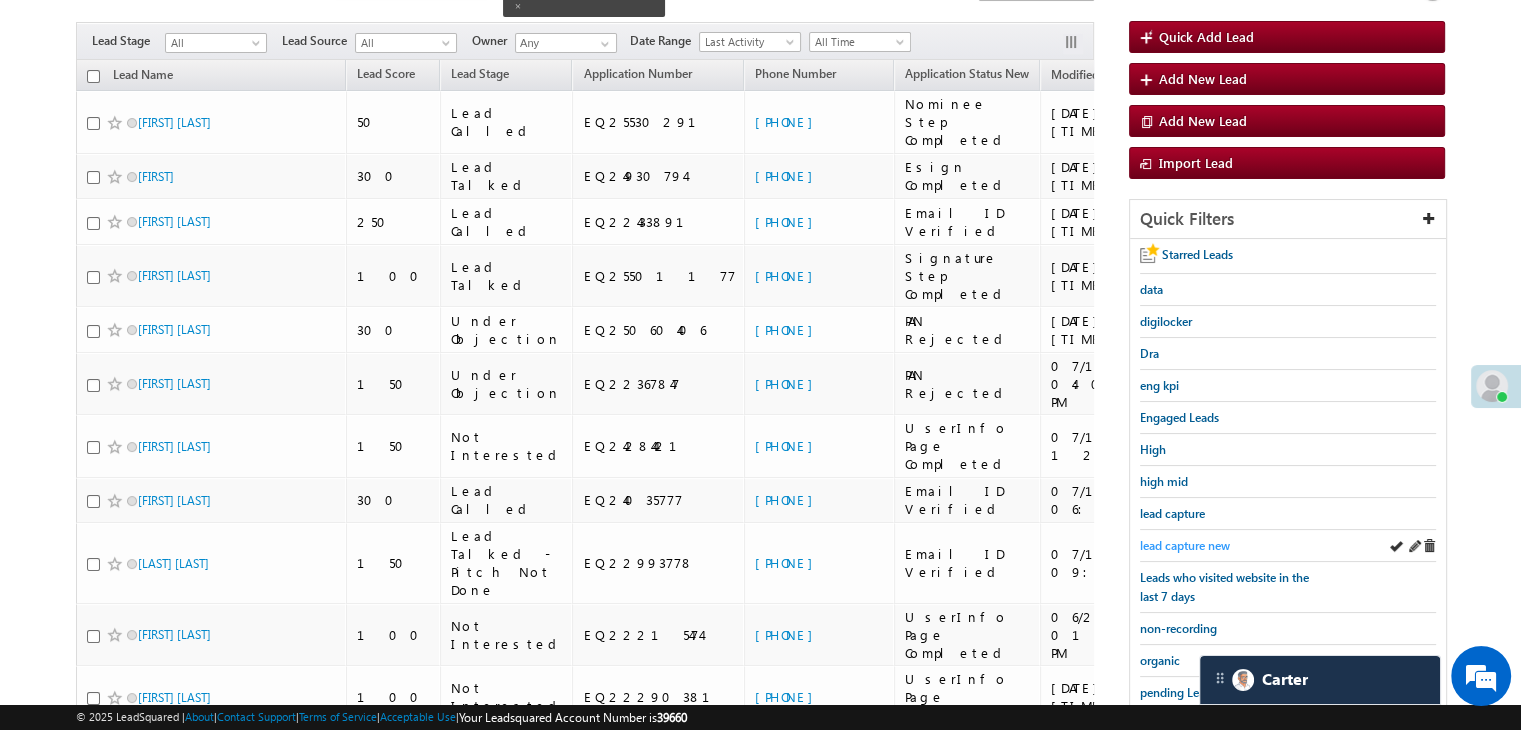 click on "lead capture new" at bounding box center [1185, 545] 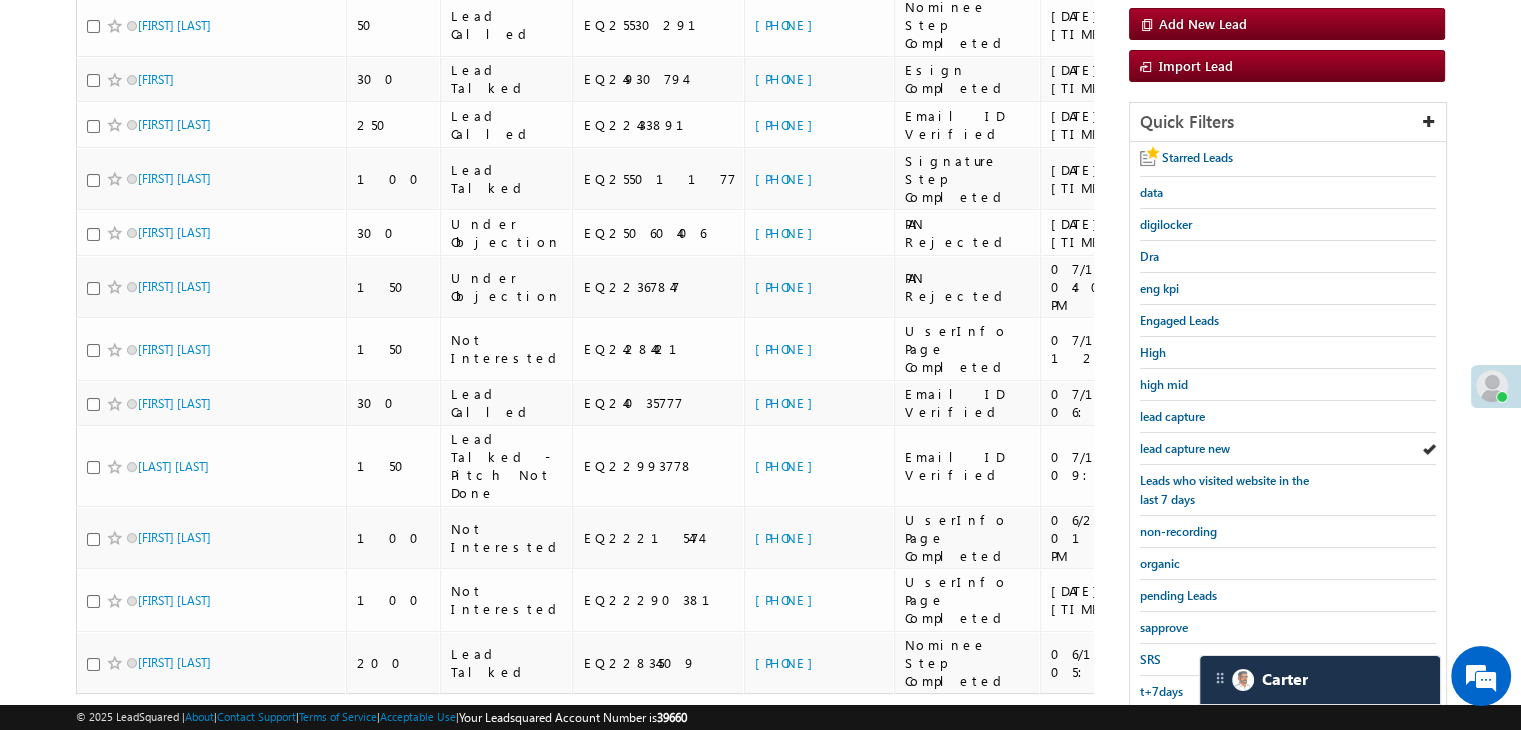 scroll, scrollTop: 363, scrollLeft: 0, axis: vertical 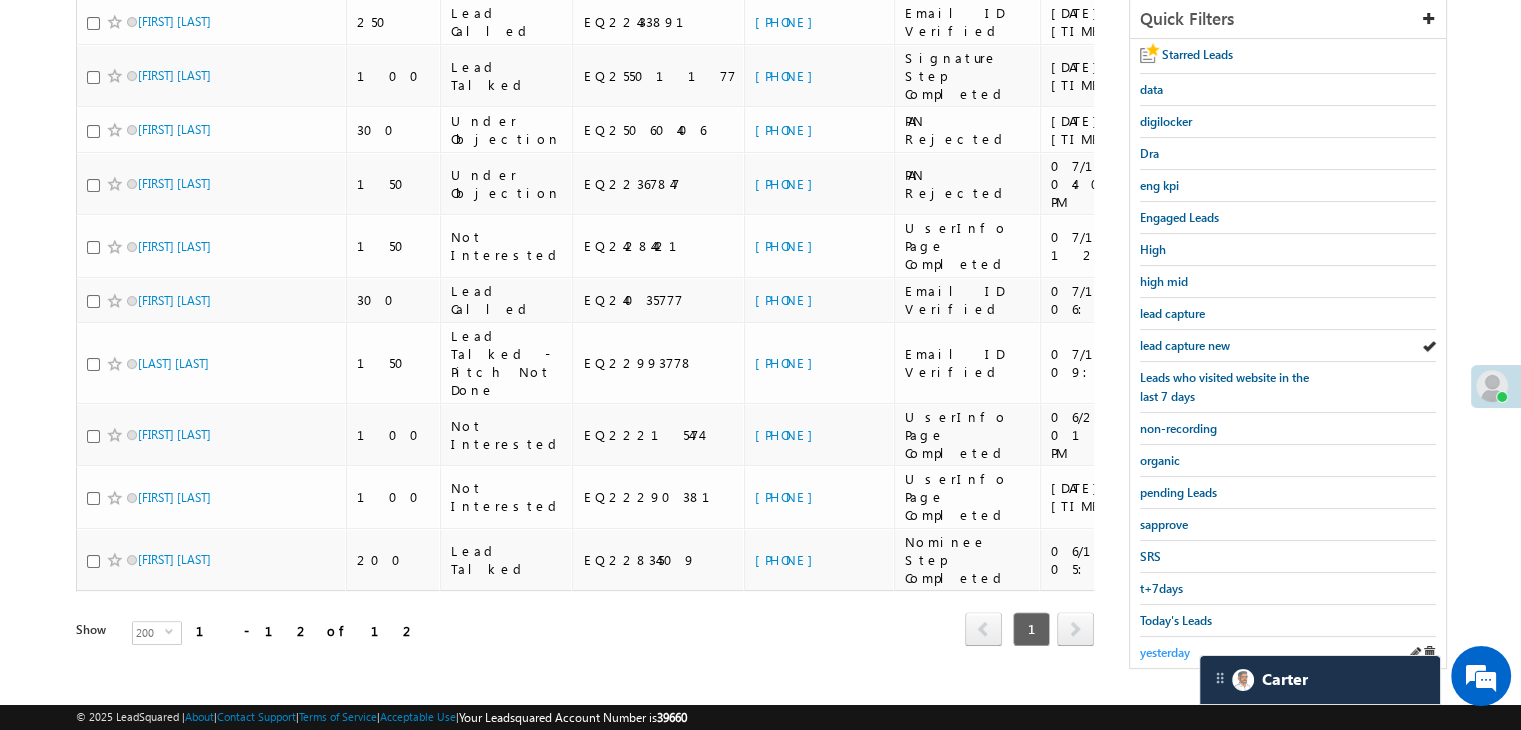 click on "yesterday" at bounding box center [1165, 652] 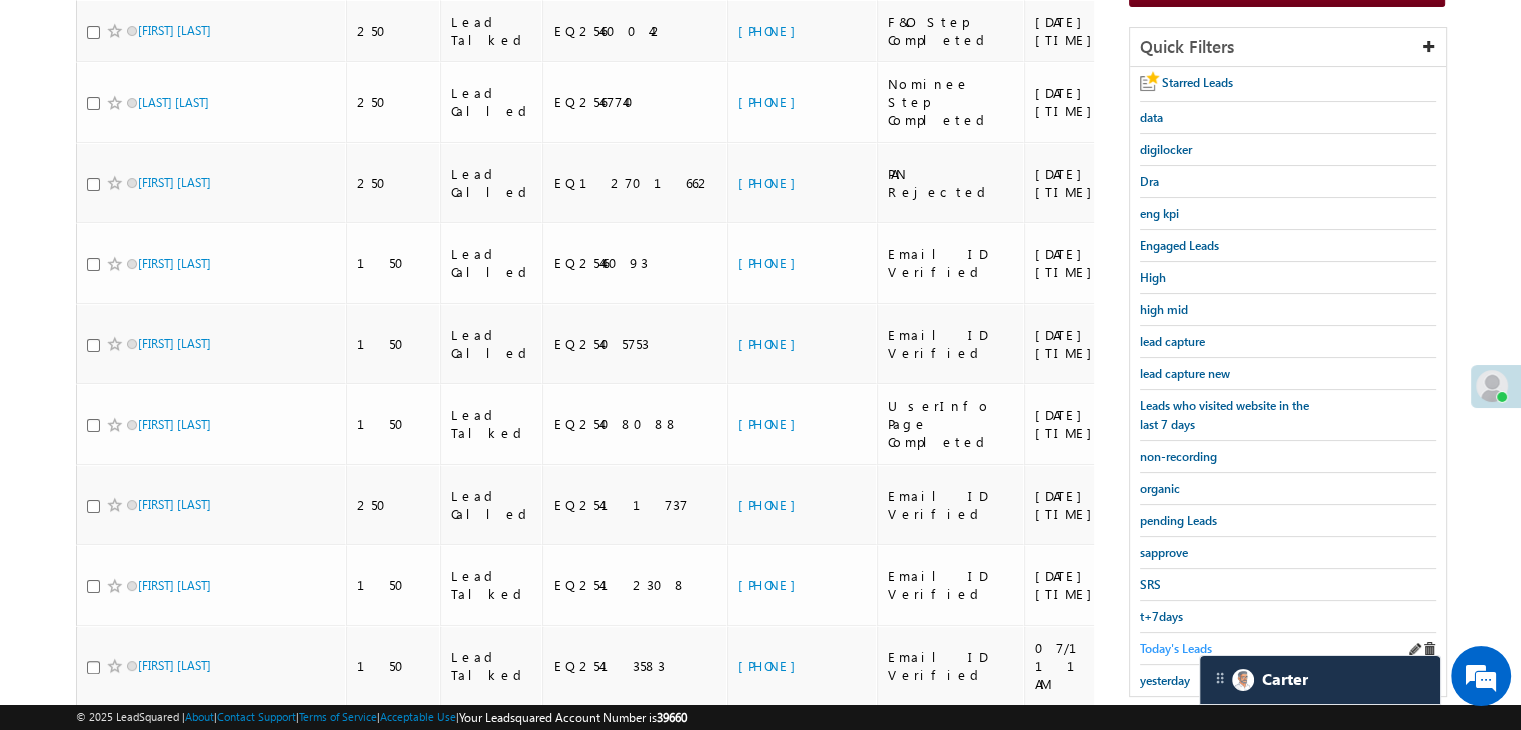 scroll, scrollTop: 400, scrollLeft: 0, axis: vertical 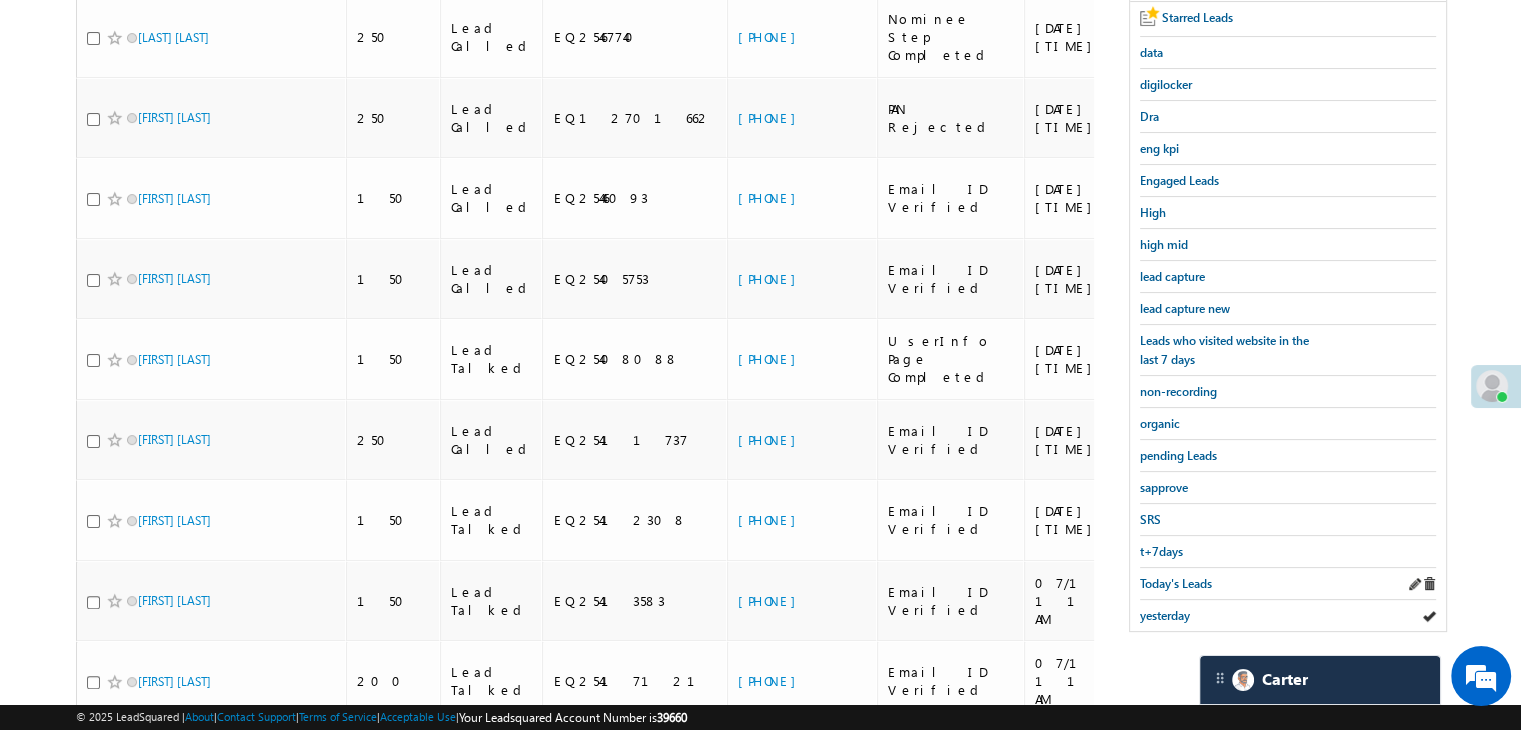 click on "Today's Leads" at bounding box center [1288, 584] 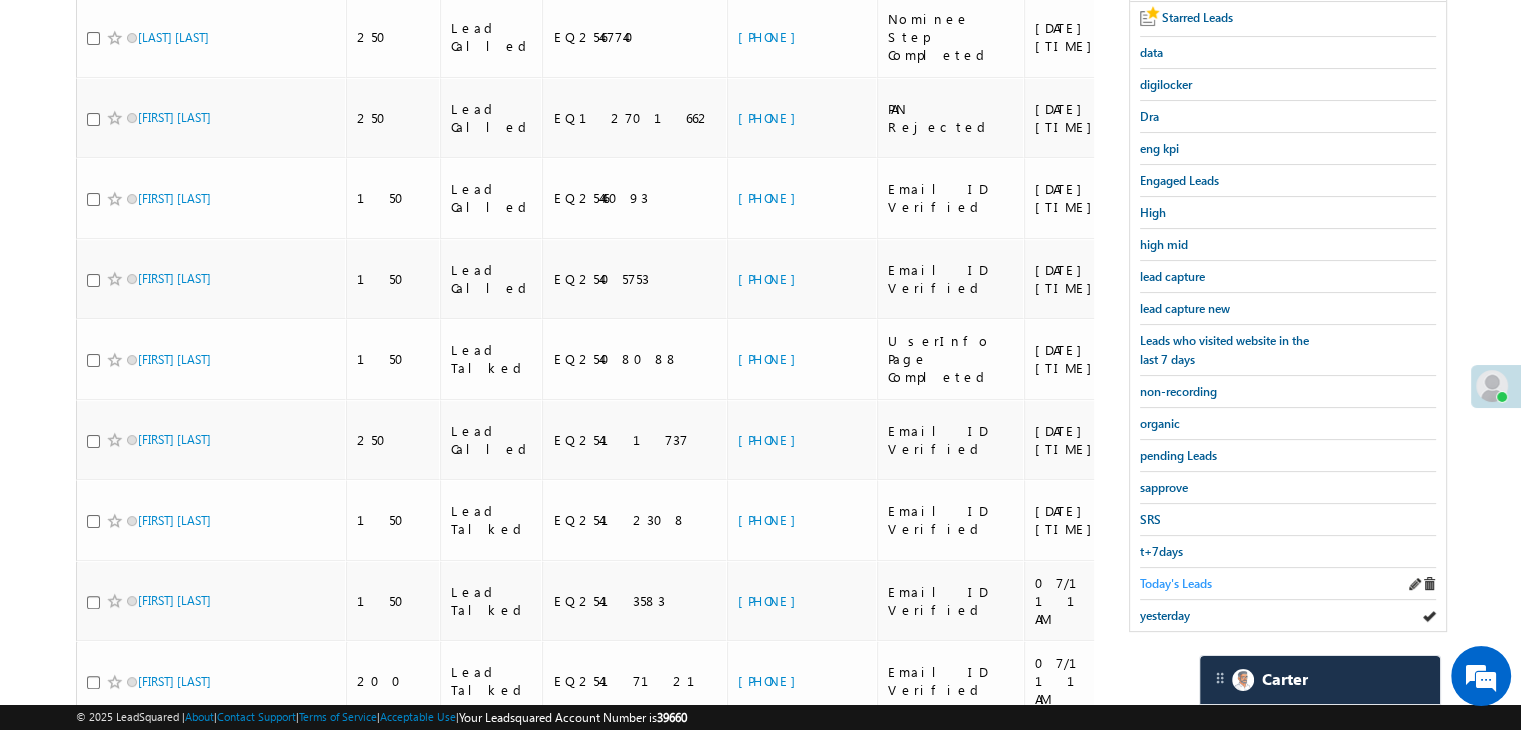 click on "Today's Leads" at bounding box center [1176, 583] 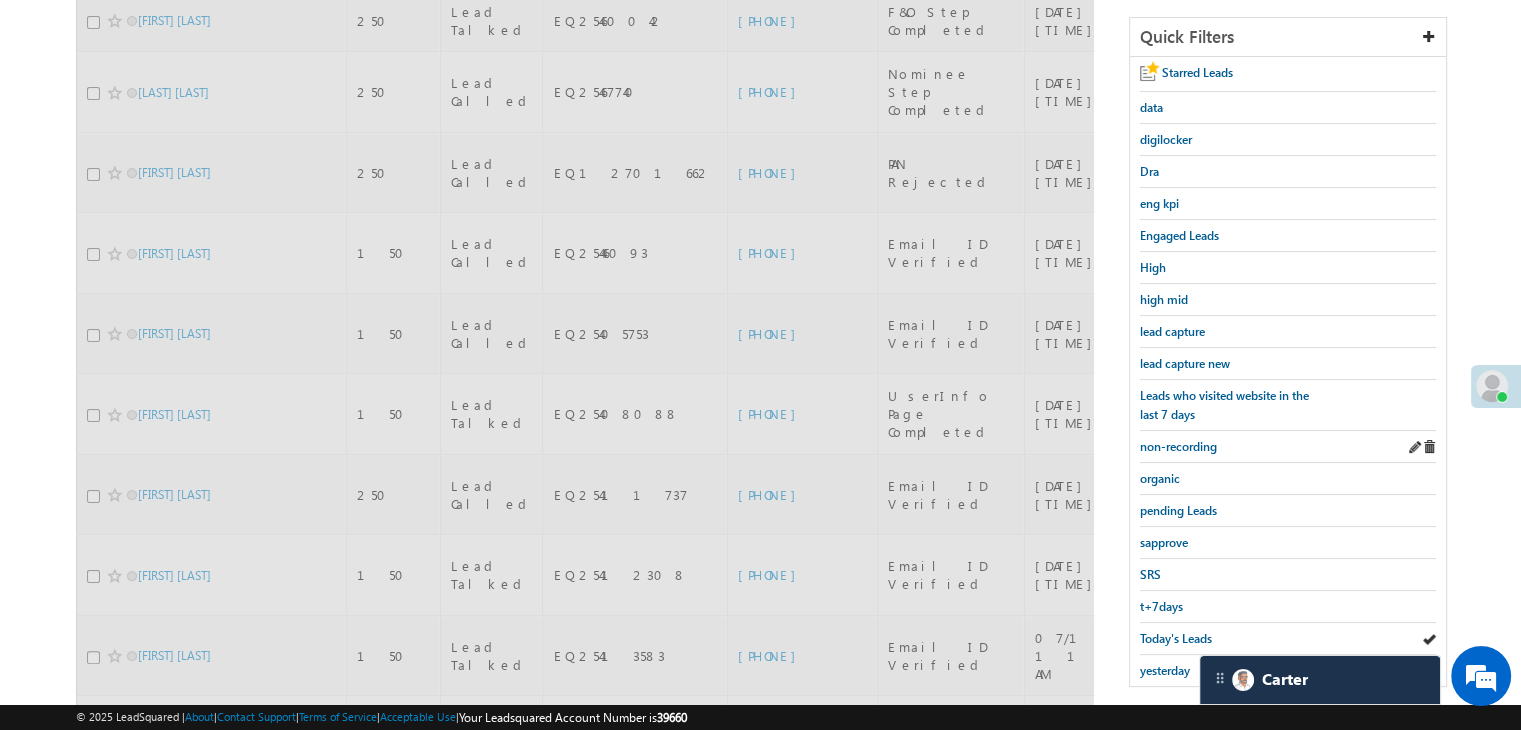 scroll, scrollTop: 300, scrollLeft: 0, axis: vertical 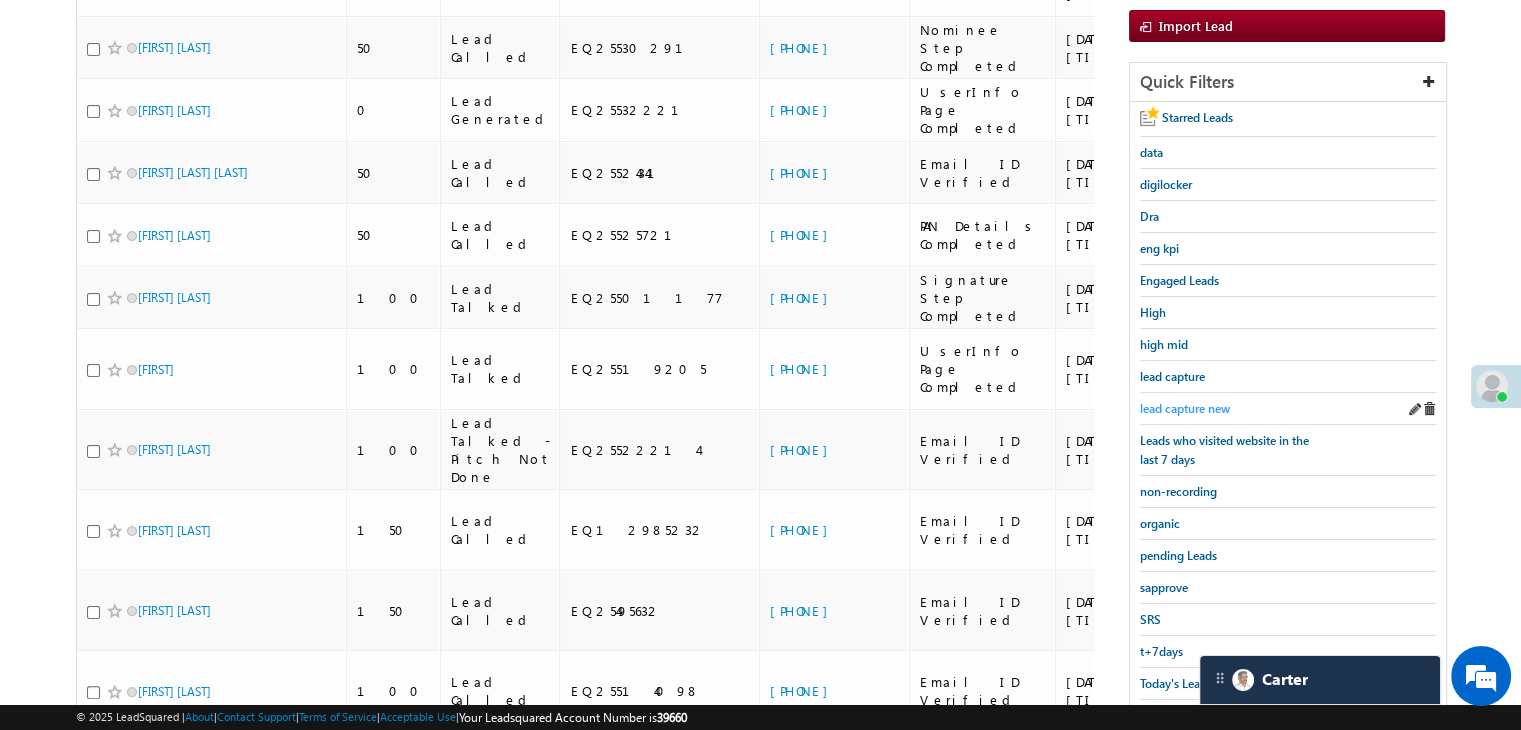click on "lead capture new" at bounding box center [1185, 408] 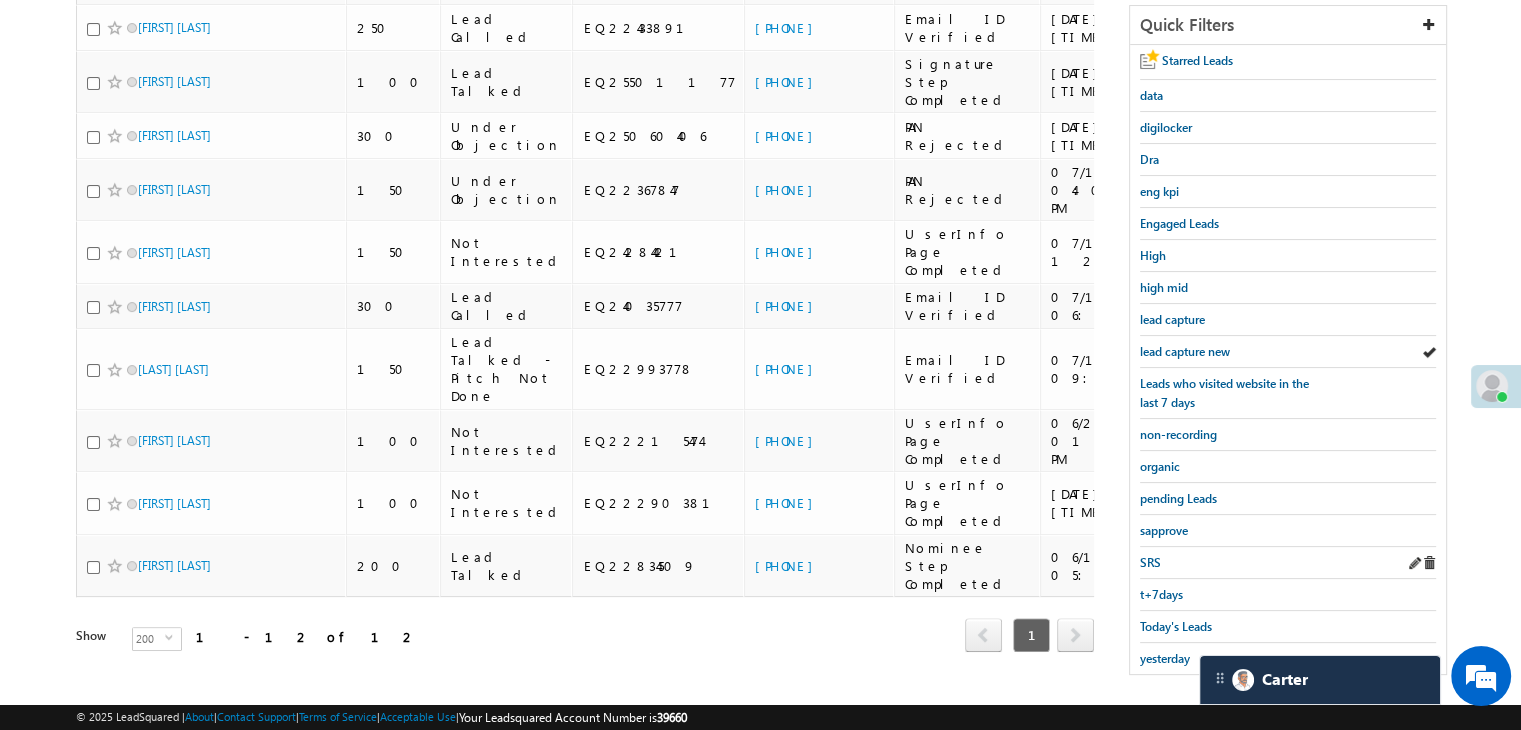 scroll, scrollTop: 363, scrollLeft: 0, axis: vertical 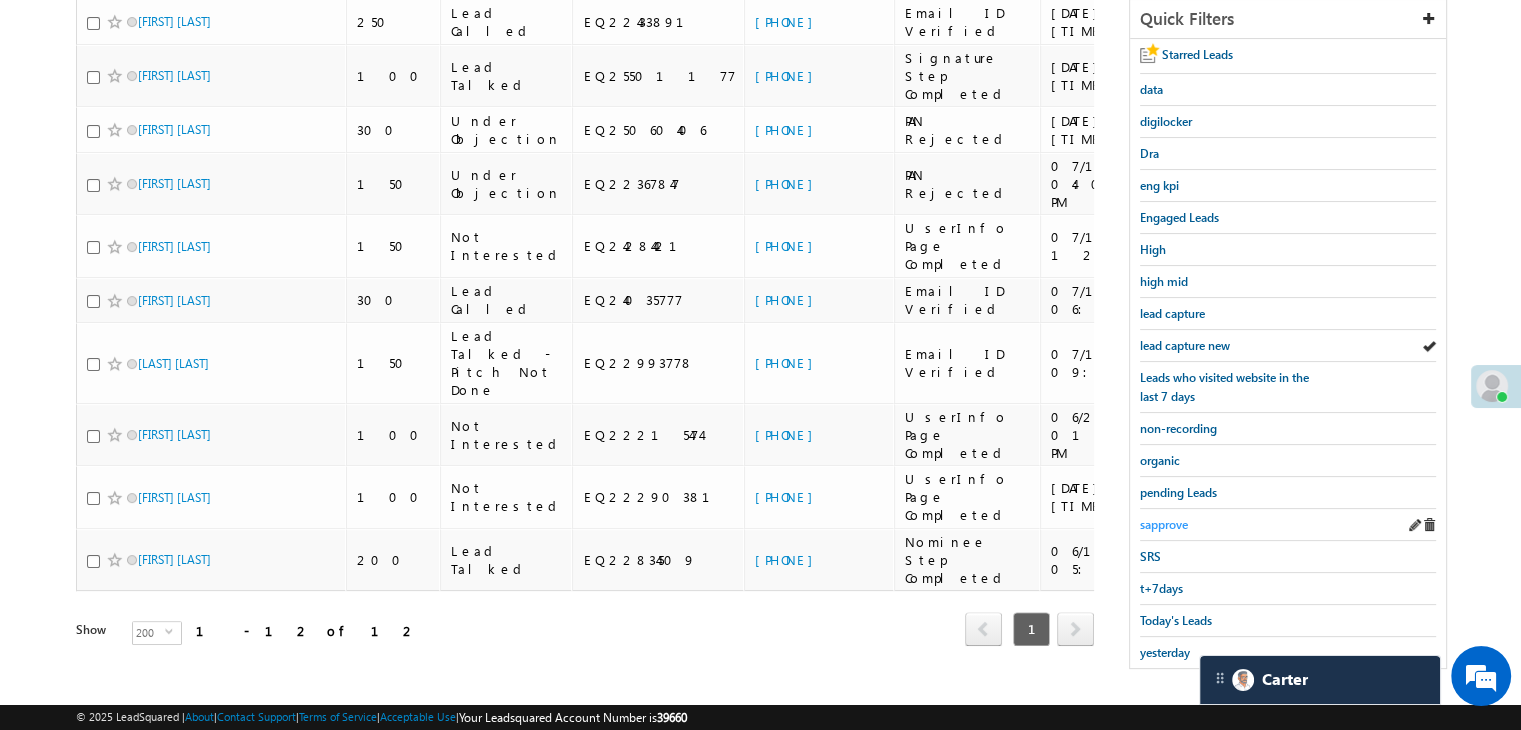 click on "sapprove" at bounding box center (1164, 524) 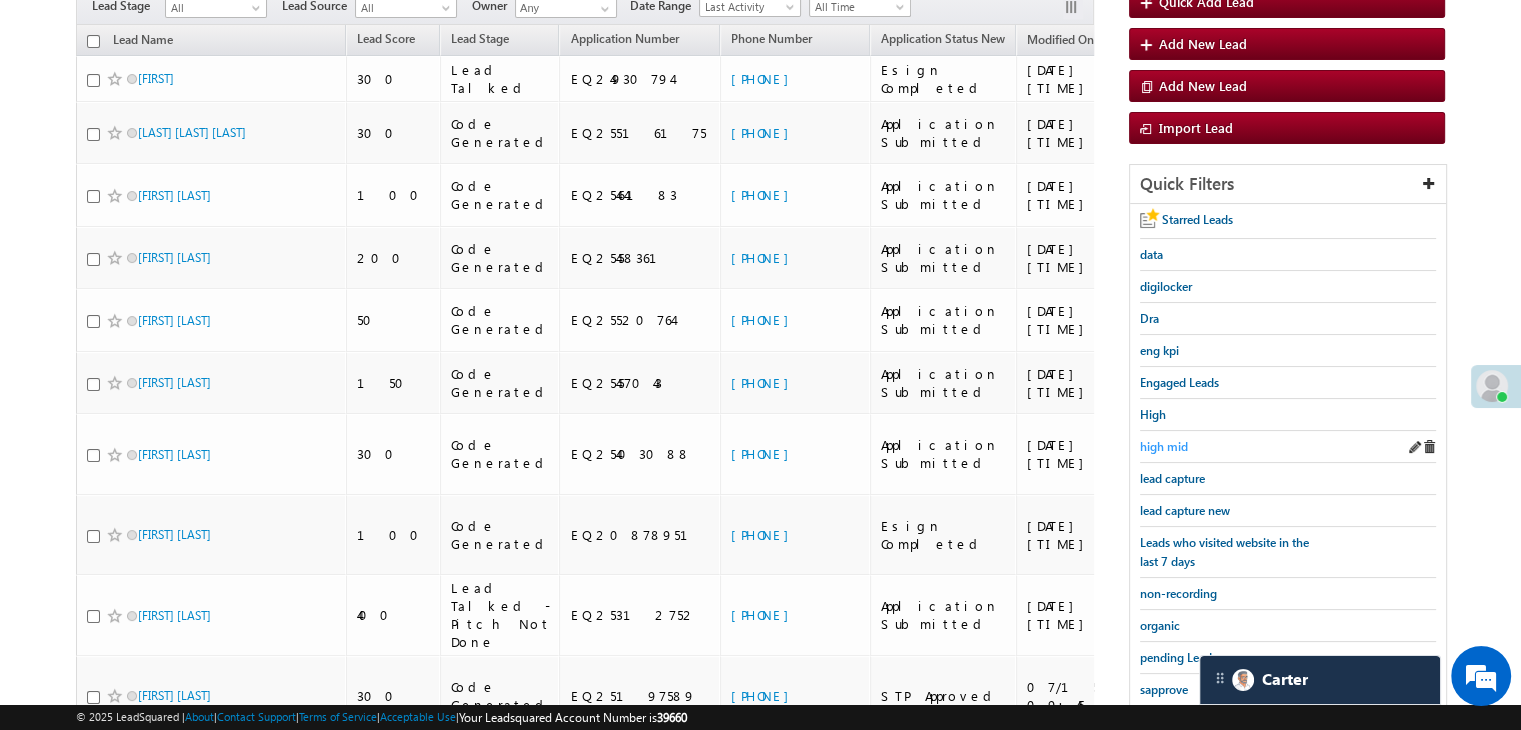scroll, scrollTop: 163, scrollLeft: 0, axis: vertical 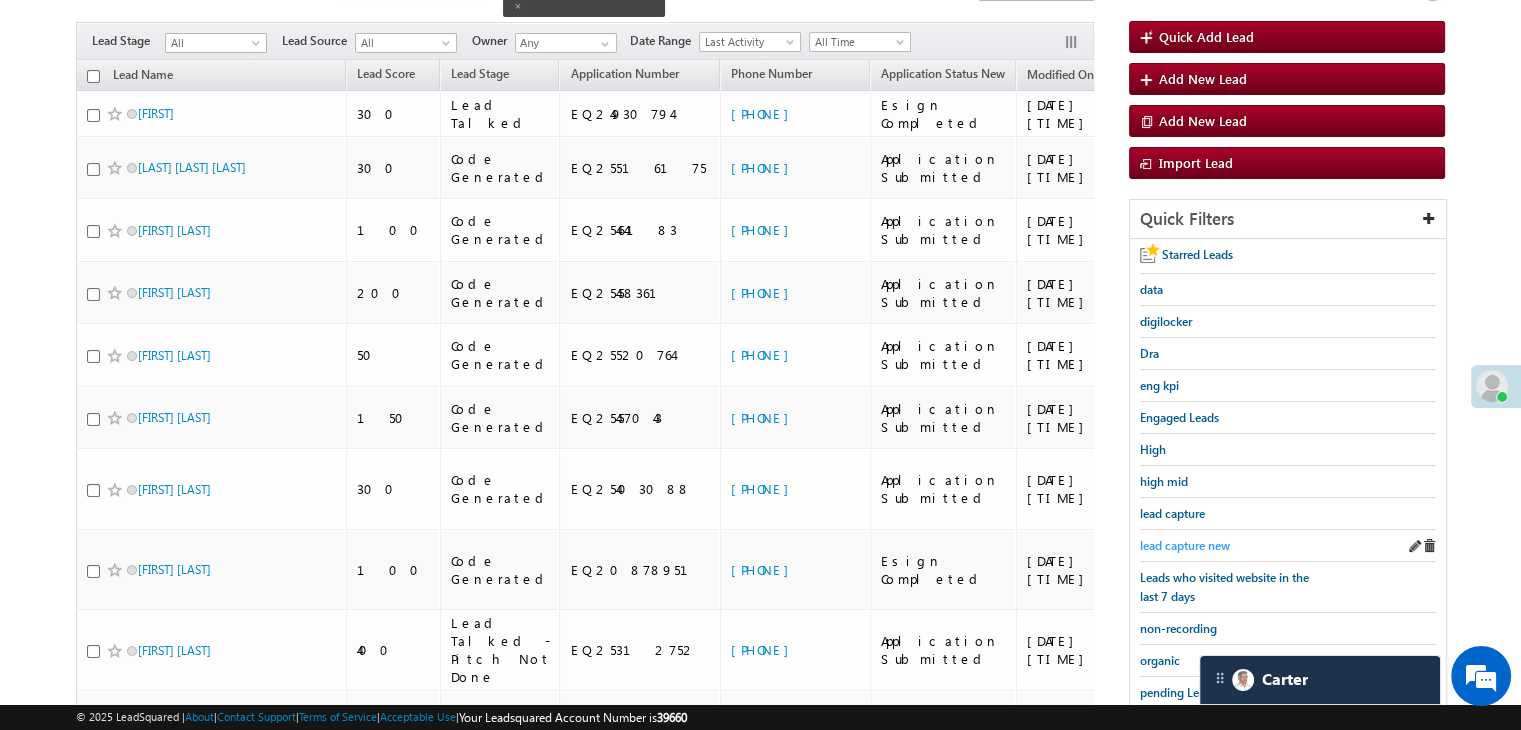 click on "lead capture new" at bounding box center (1185, 545) 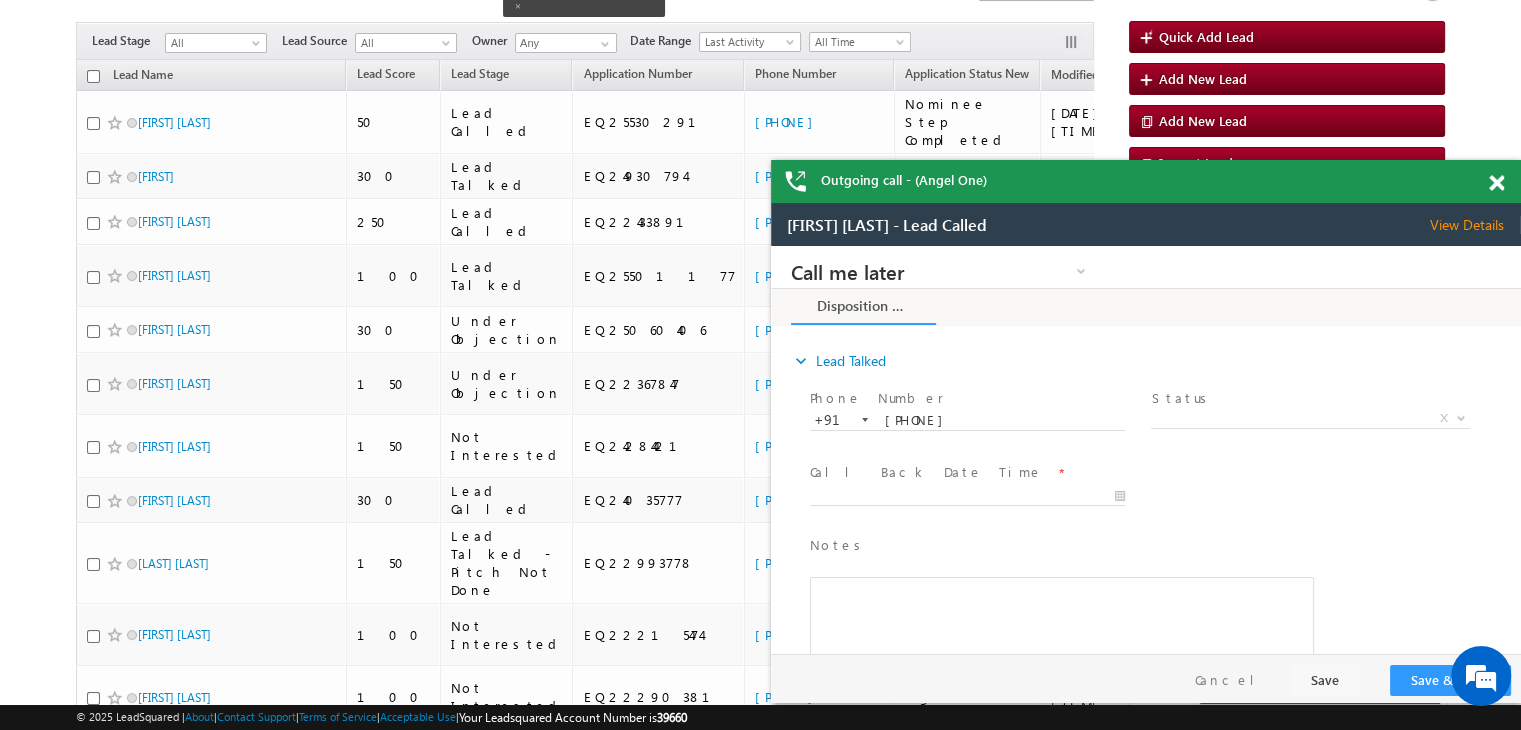 scroll, scrollTop: 0, scrollLeft: 0, axis: both 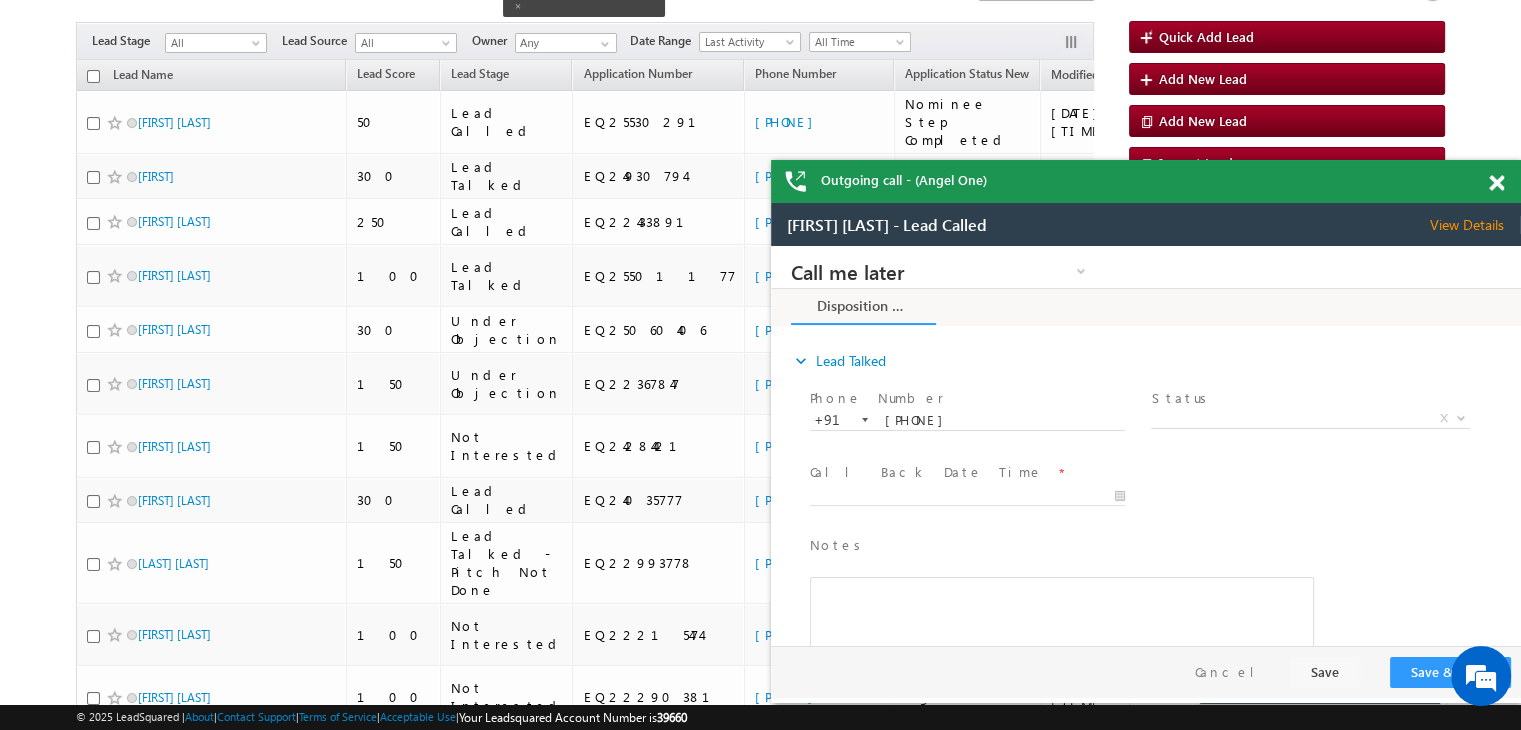 click at bounding box center (1507, 179) 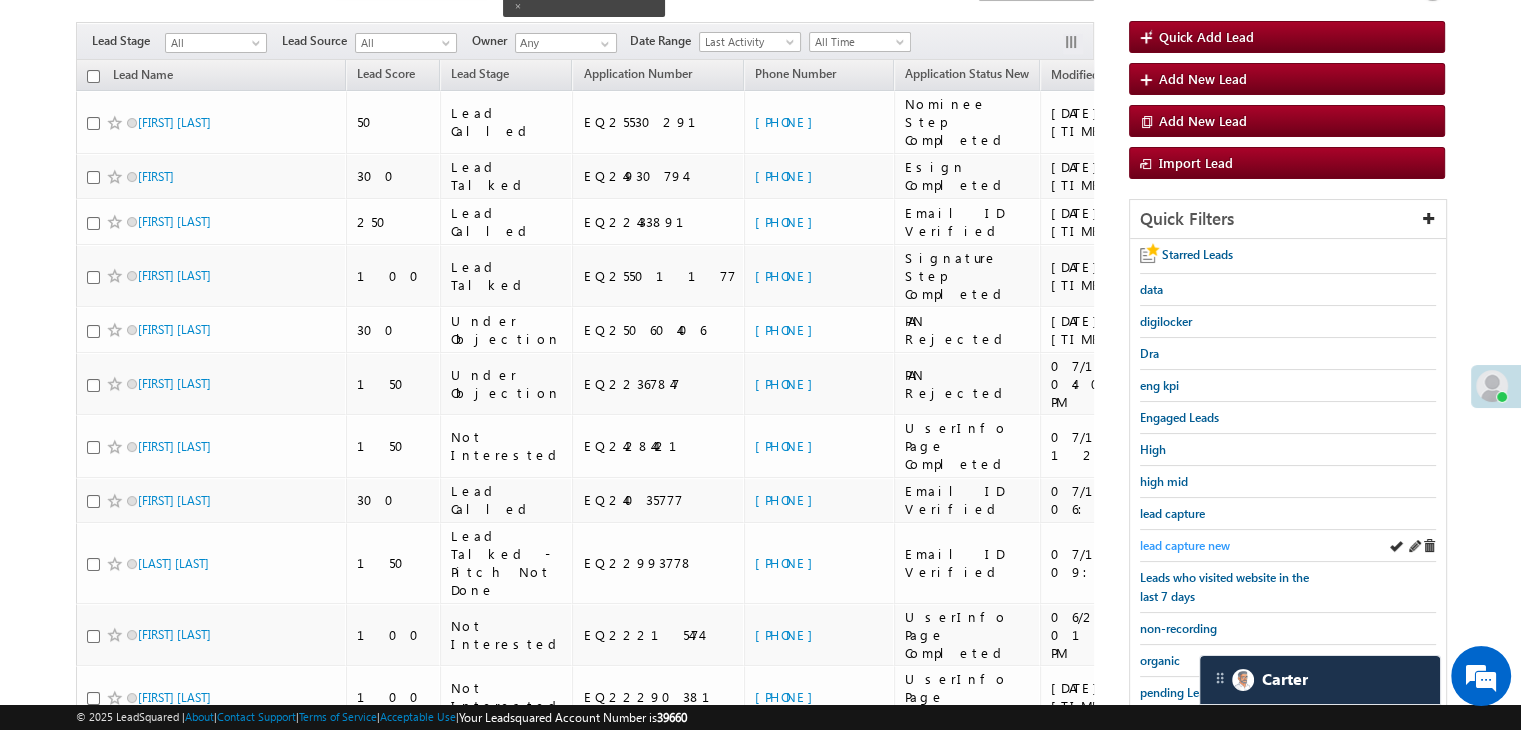 click on "lead capture new" at bounding box center (1185, 545) 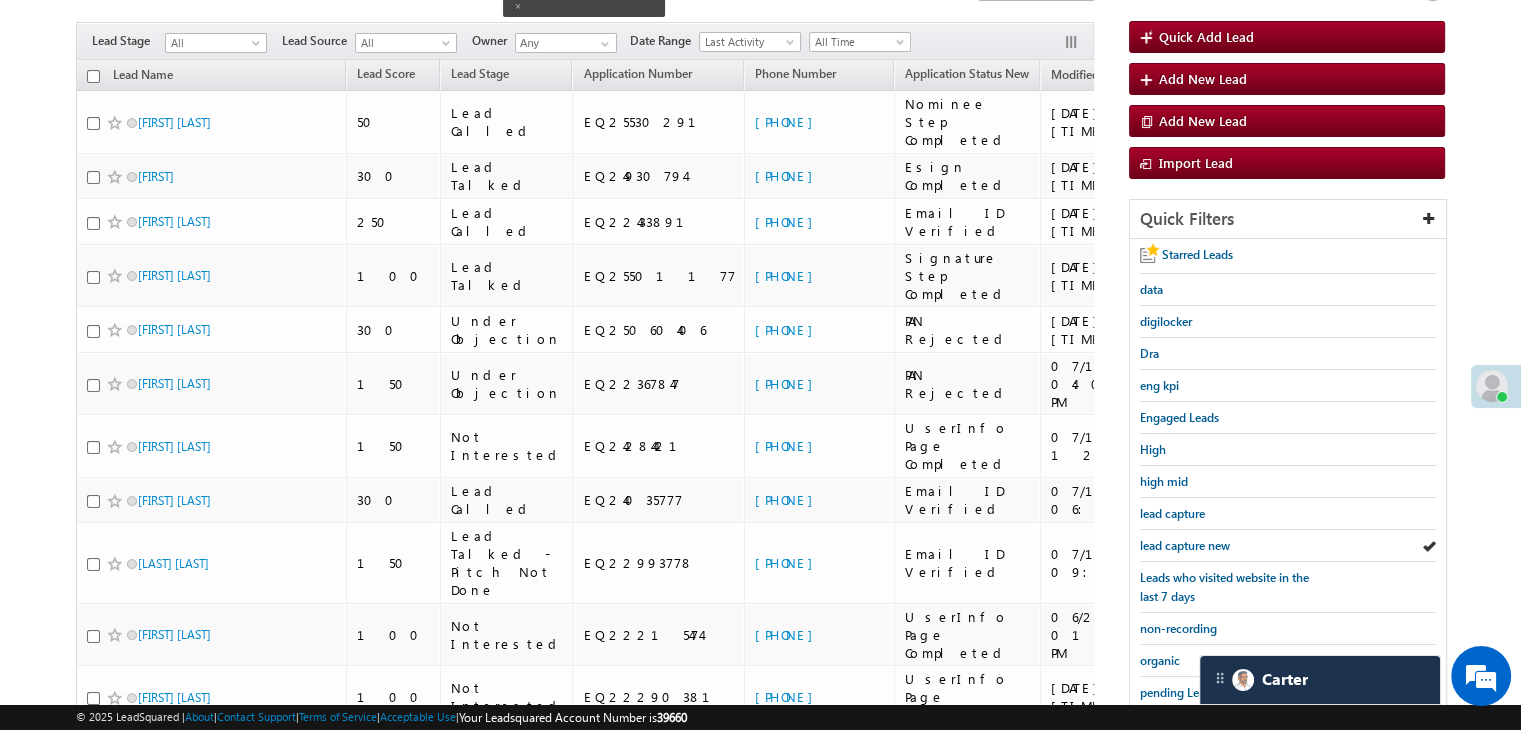 click on "lead capture new" at bounding box center (1185, 545) 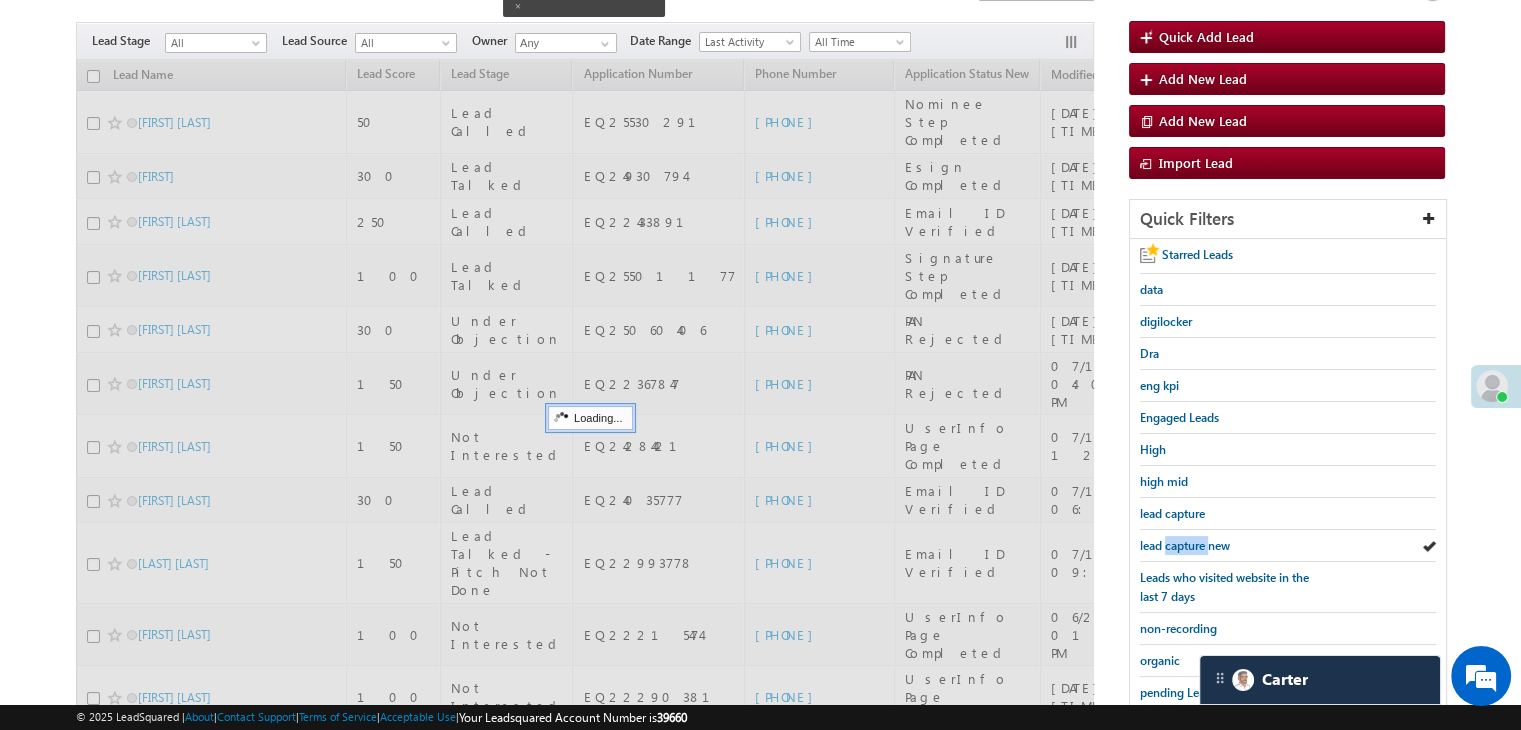 click on "lead capture new" at bounding box center (1185, 545) 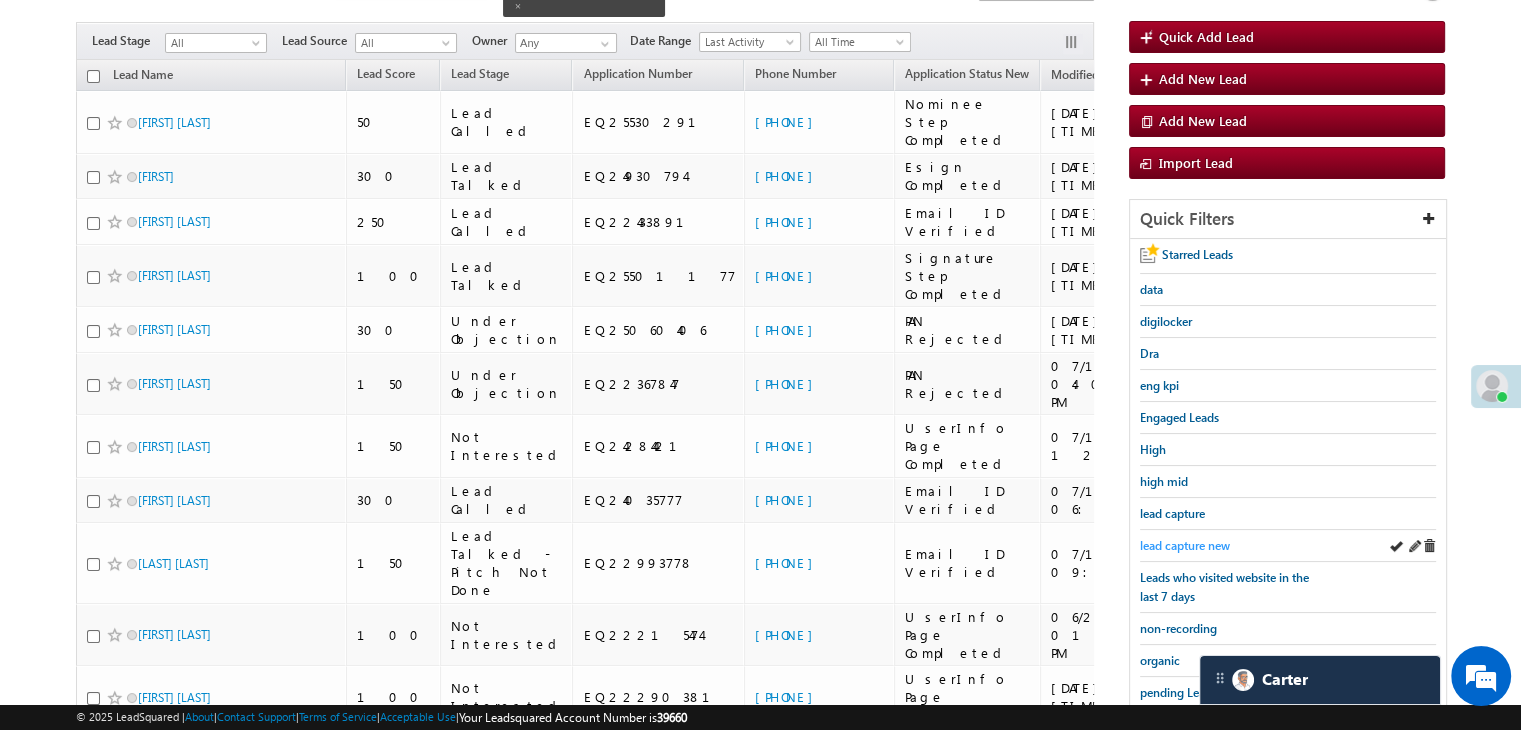 click on "lead capture new" at bounding box center (1185, 545) 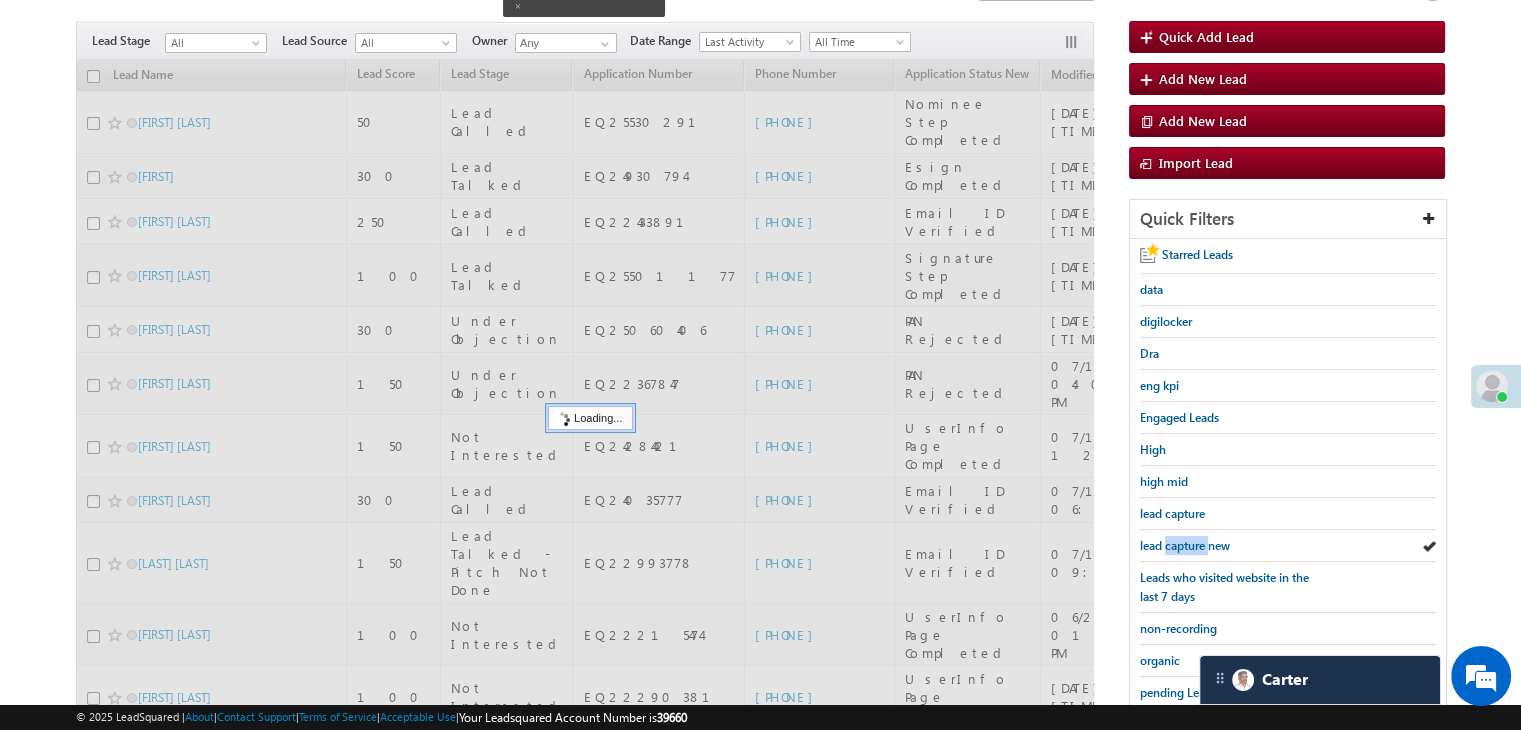 click on "lead capture new" at bounding box center (1185, 545) 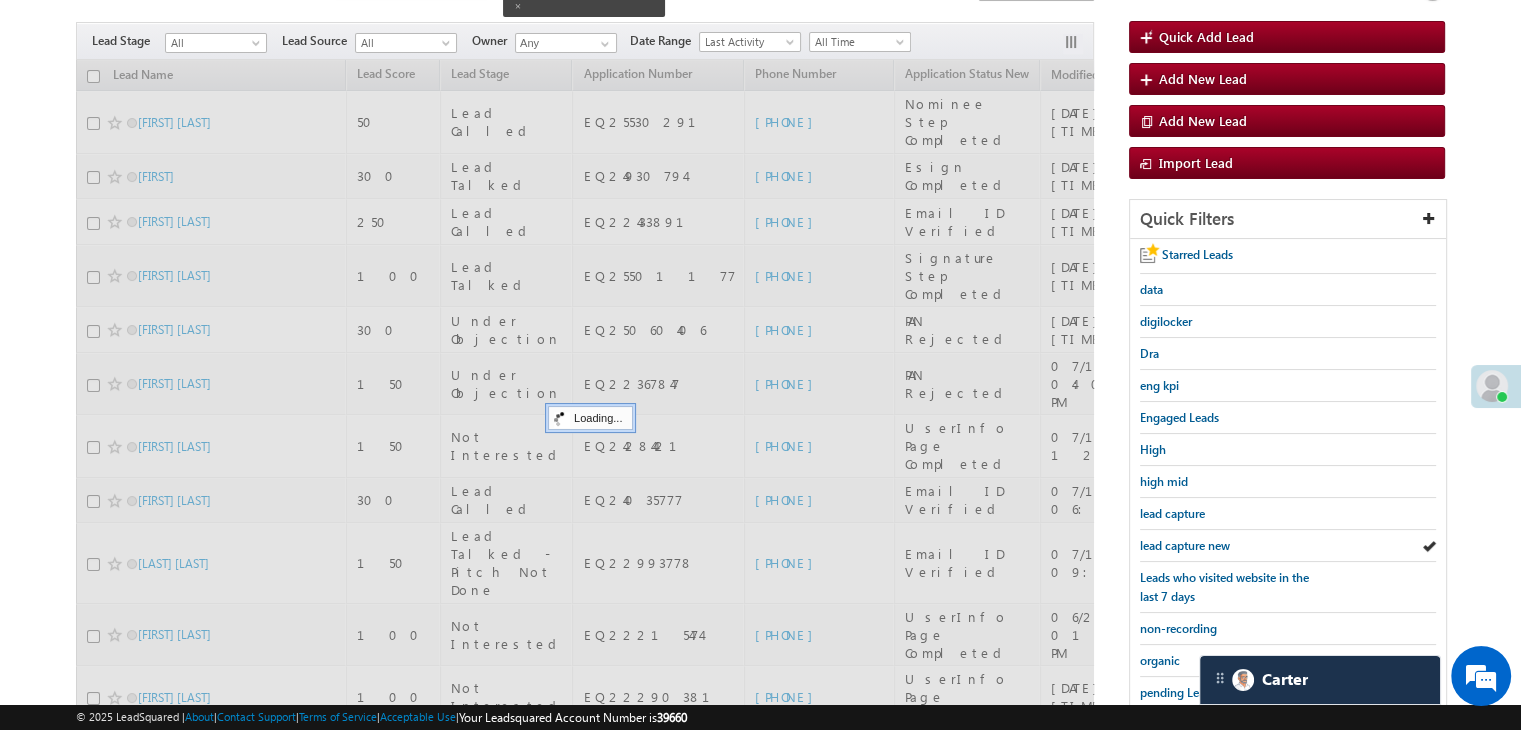 click on "lead capture new" at bounding box center [1185, 545] 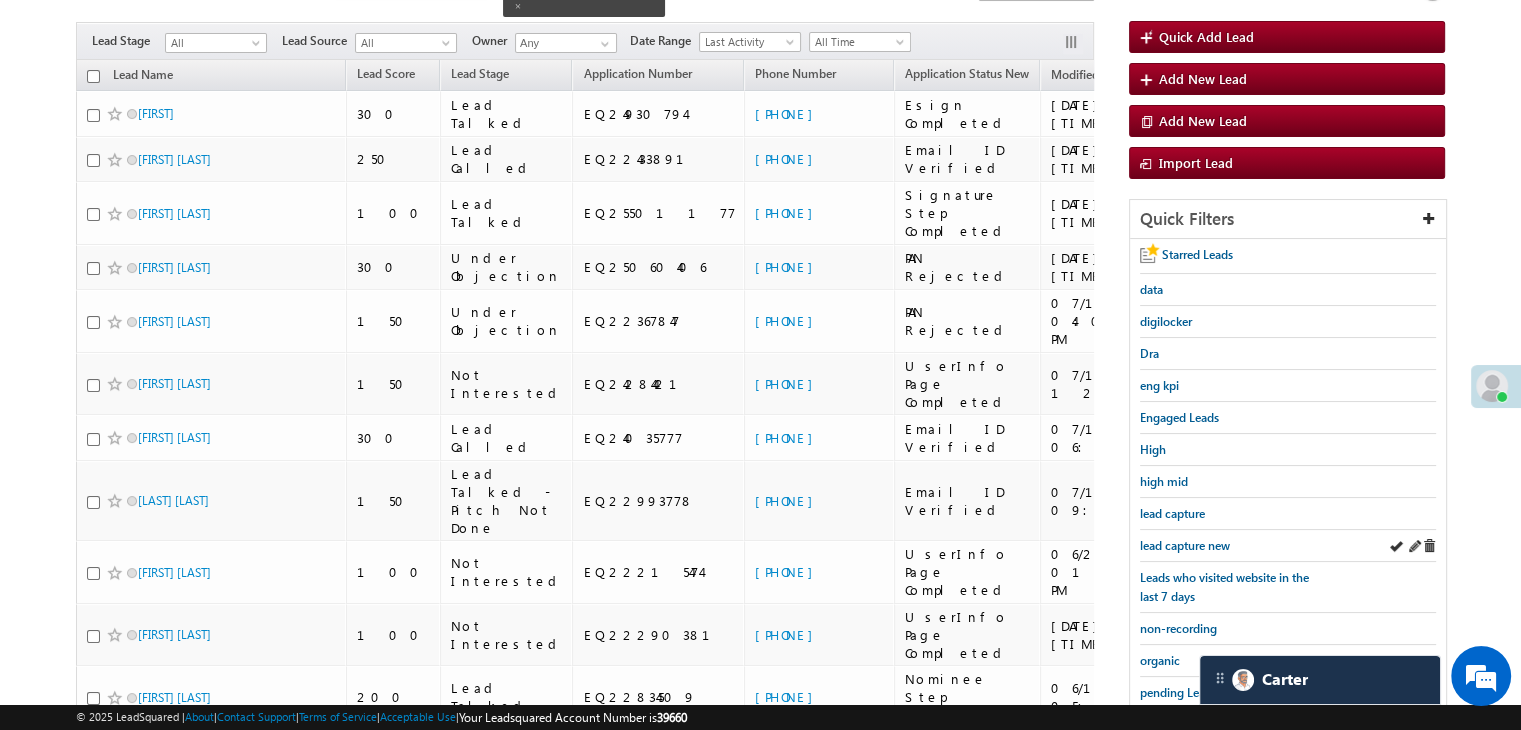 click on "lead capture new" at bounding box center (1288, 546) 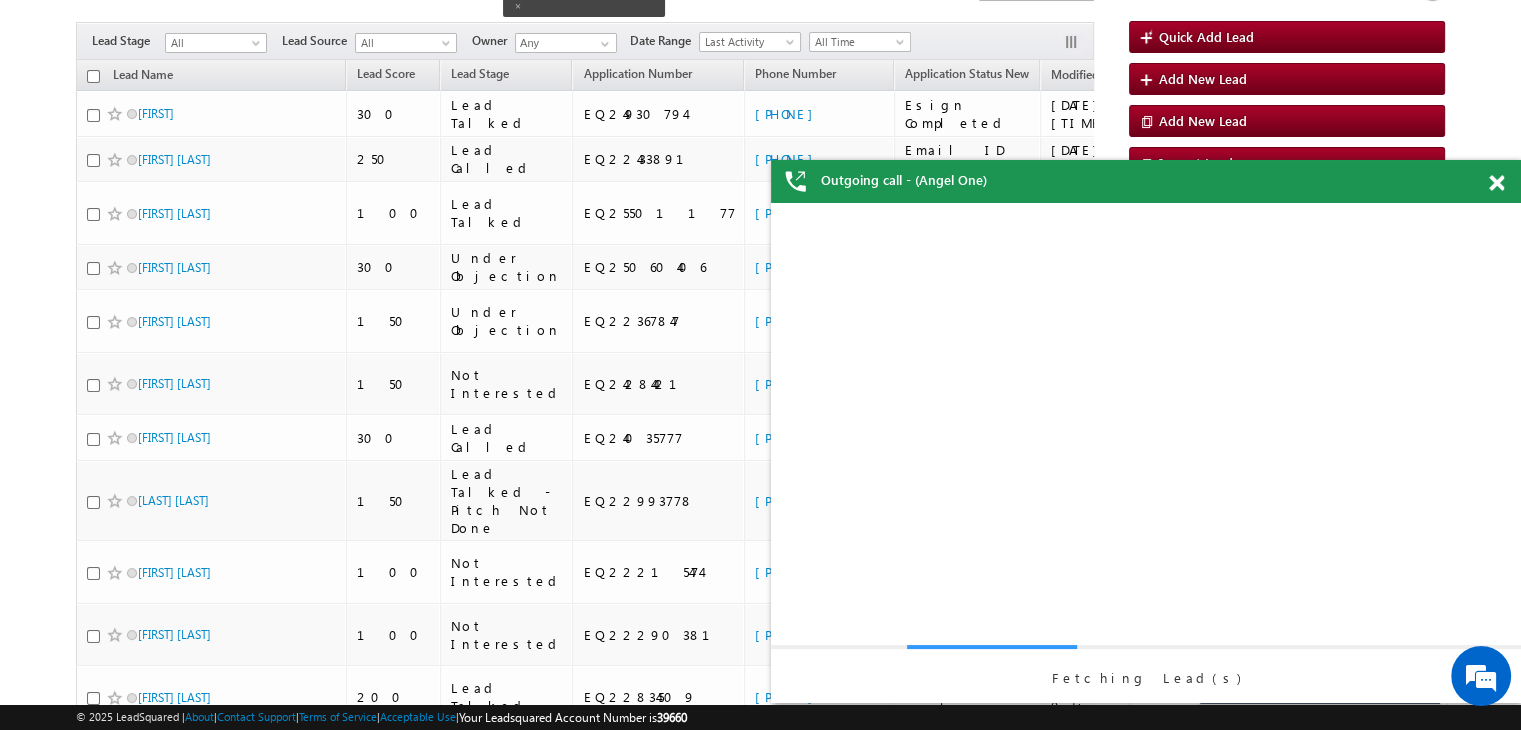 scroll, scrollTop: 0, scrollLeft: 0, axis: both 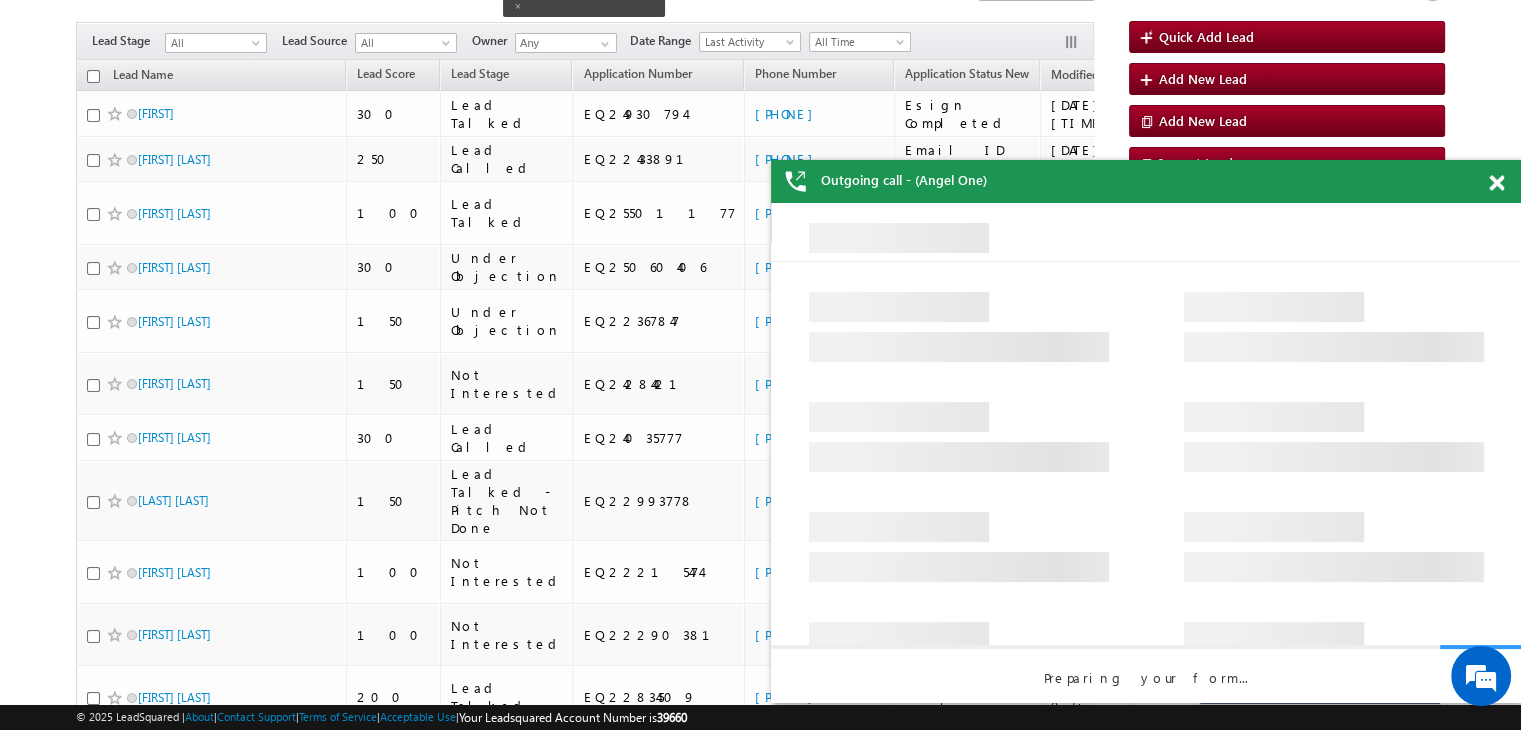 drag, startPoint x: 1498, startPoint y: 185, endPoint x: 656, endPoint y: 9, distance: 860.19763 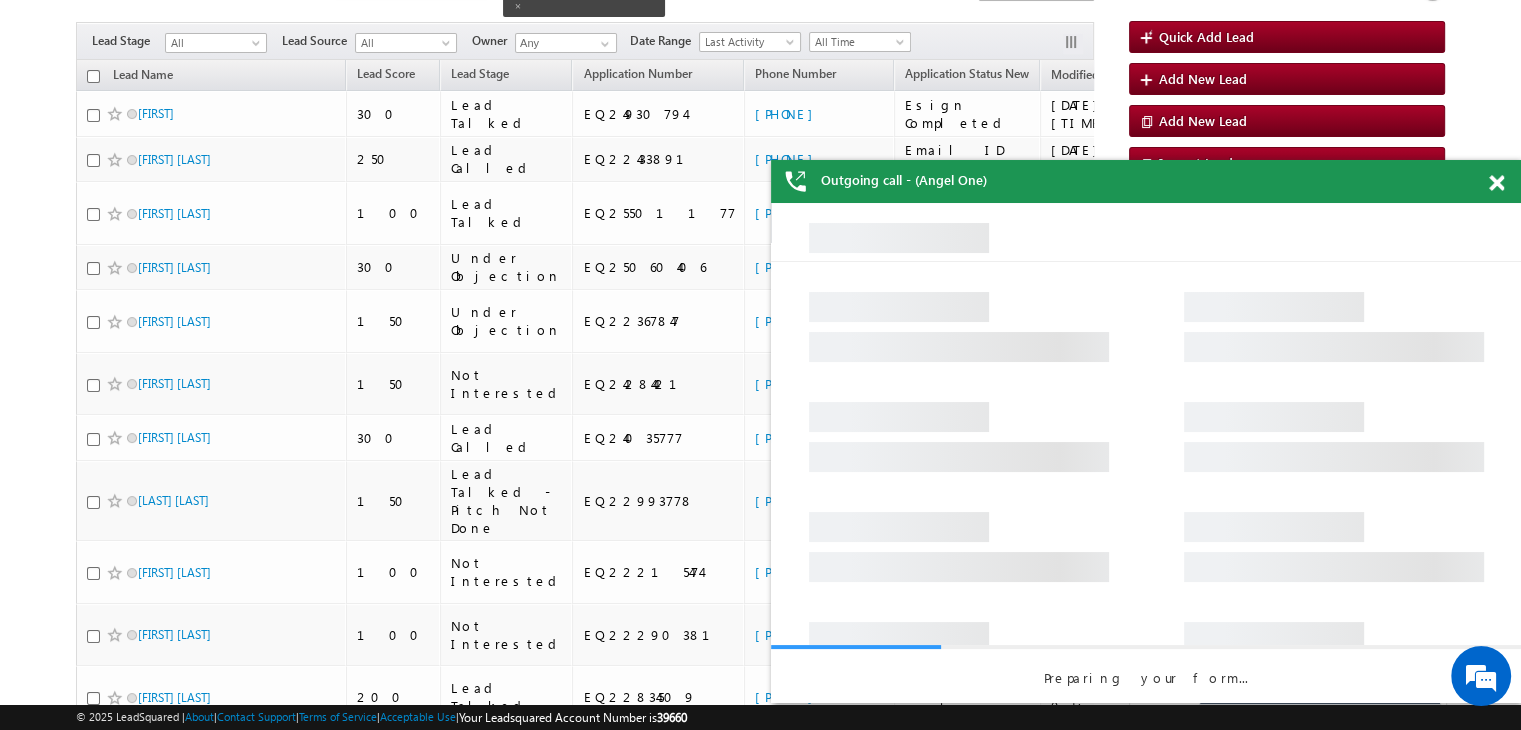 click at bounding box center [1496, 183] 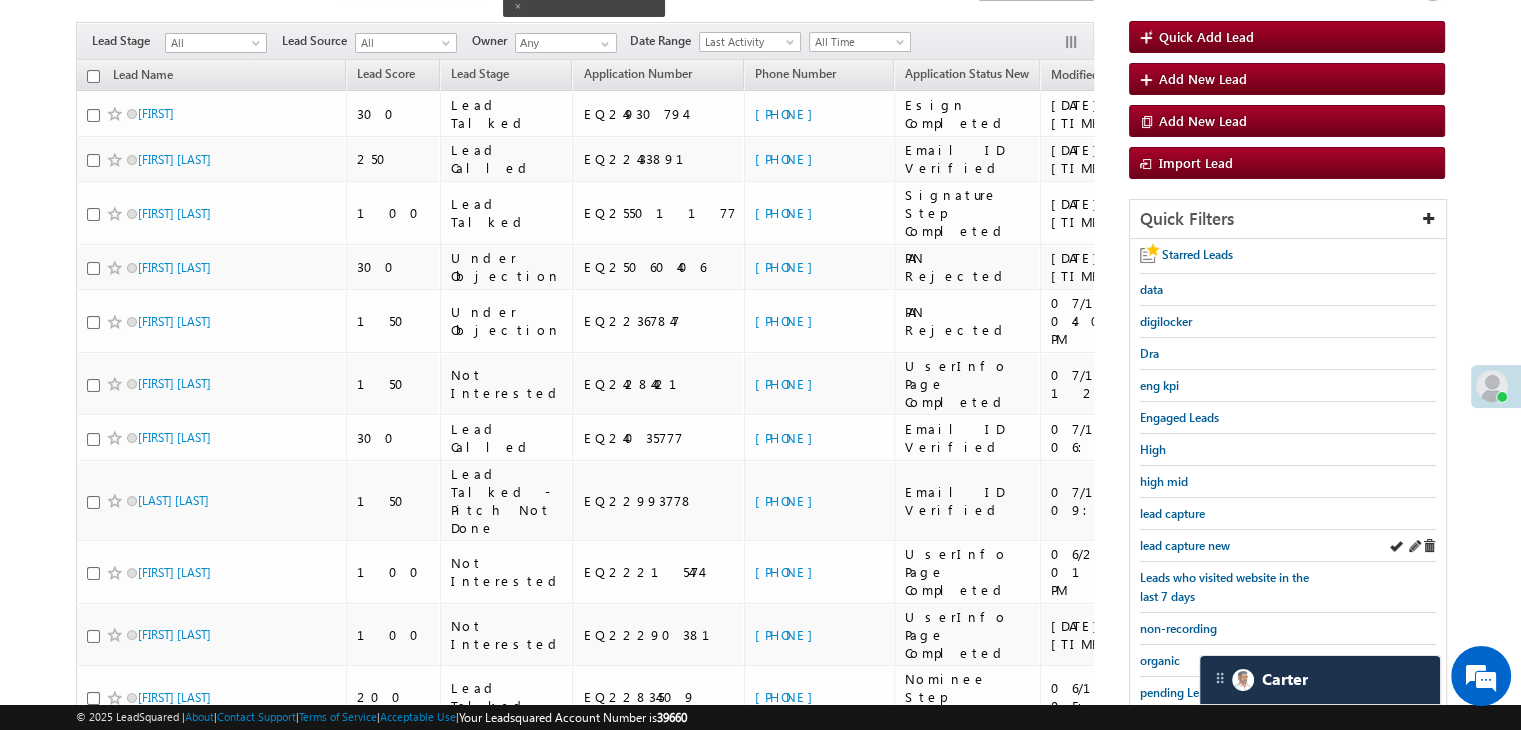click on "lead capture new" at bounding box center (1288, 546) 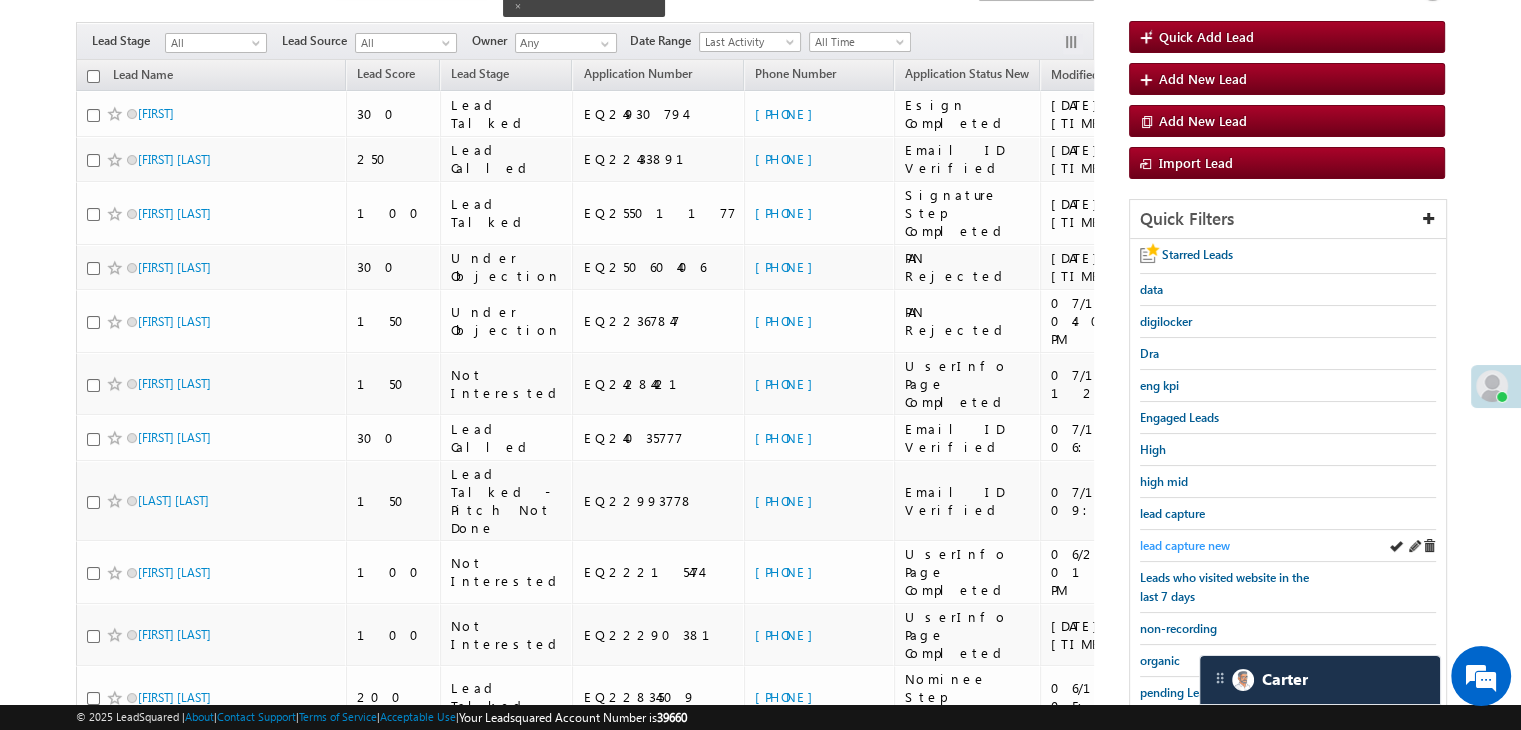 click on "lead capture new" at bounding box center [1185, 545] 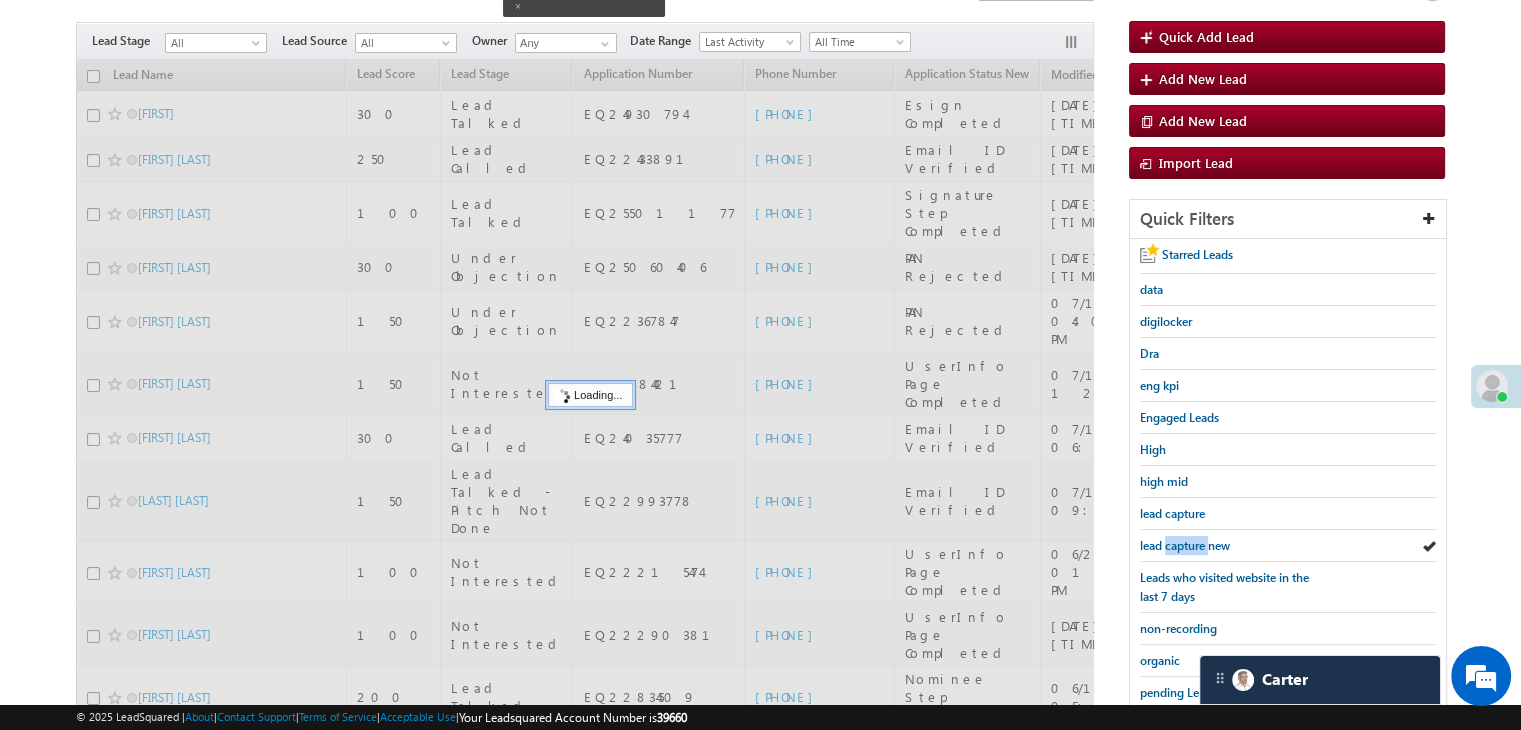 click on "lead capture new" at bounding box center [1185, 545] 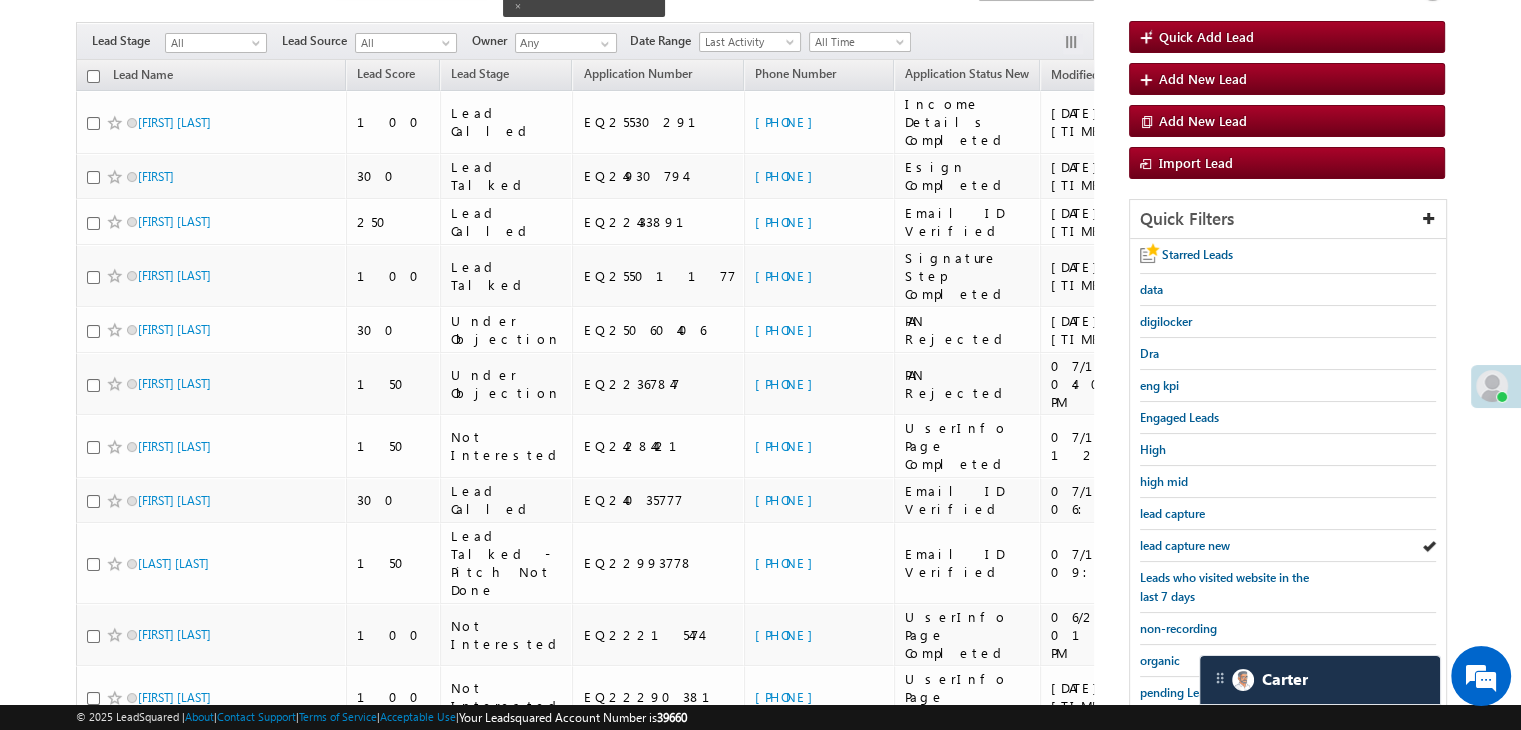 click on "lead capture new" at bounding box center [1185, 545] 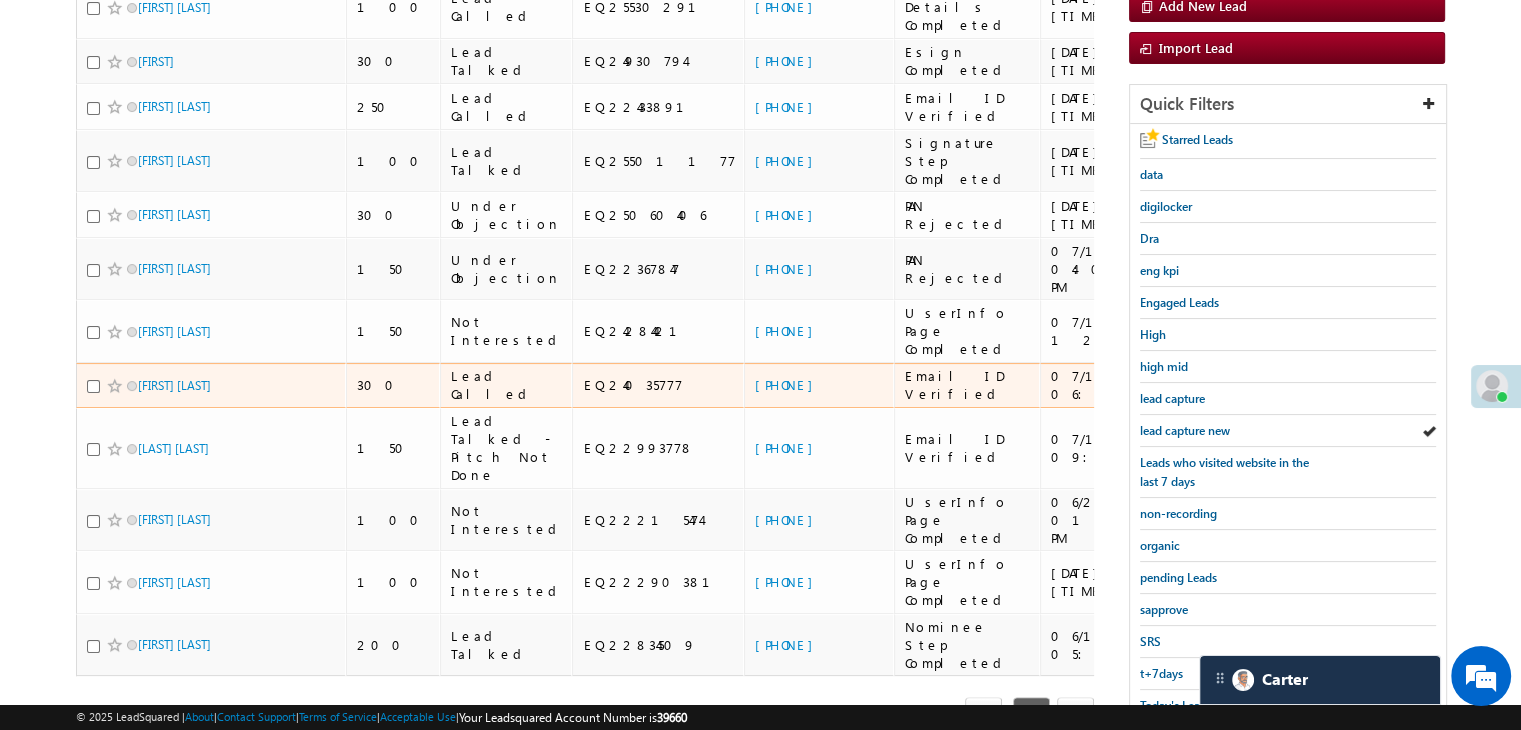 scroll, scrollTop: 363, scrollLeft: 0, axis: vertical 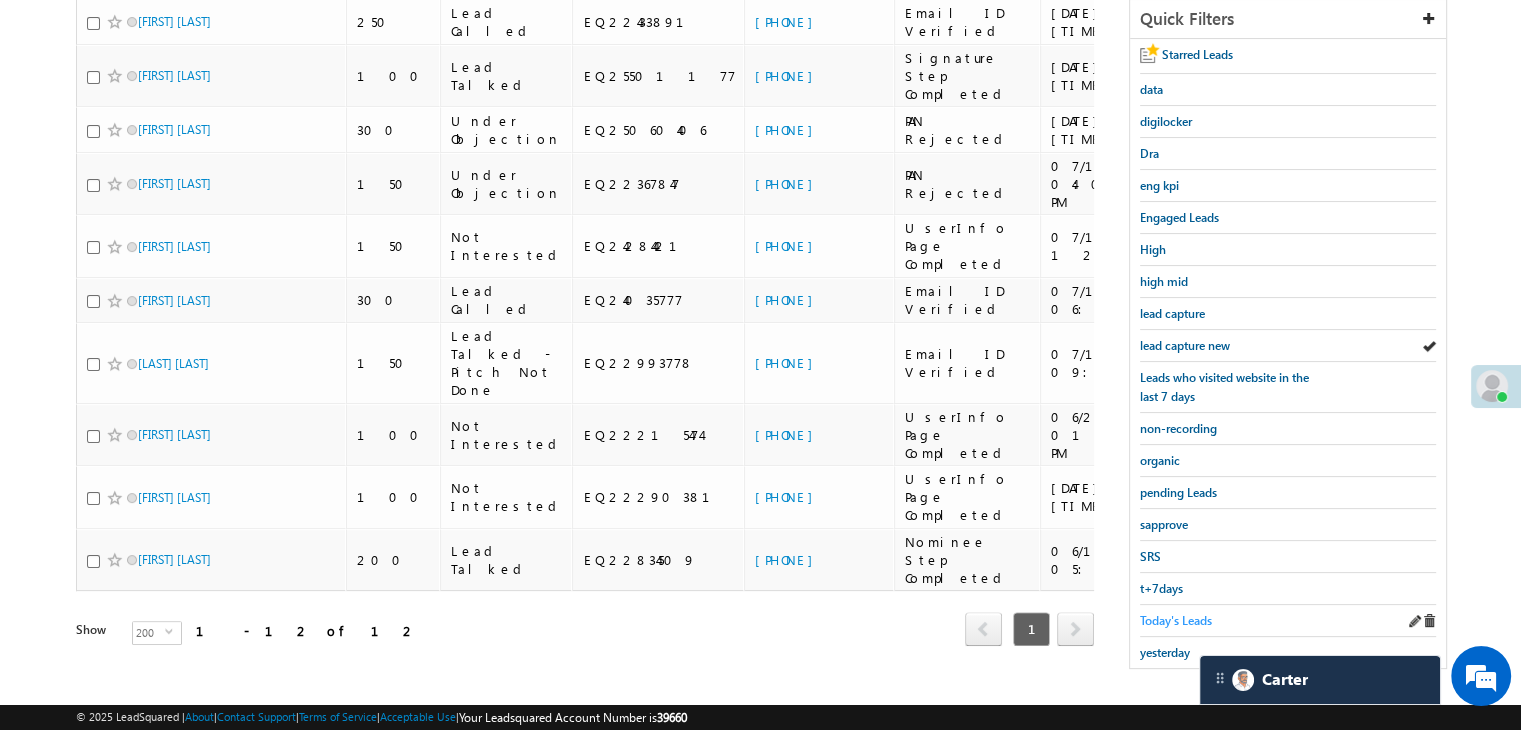 click on "Today's Leads" at bounding box center [1176, 620] 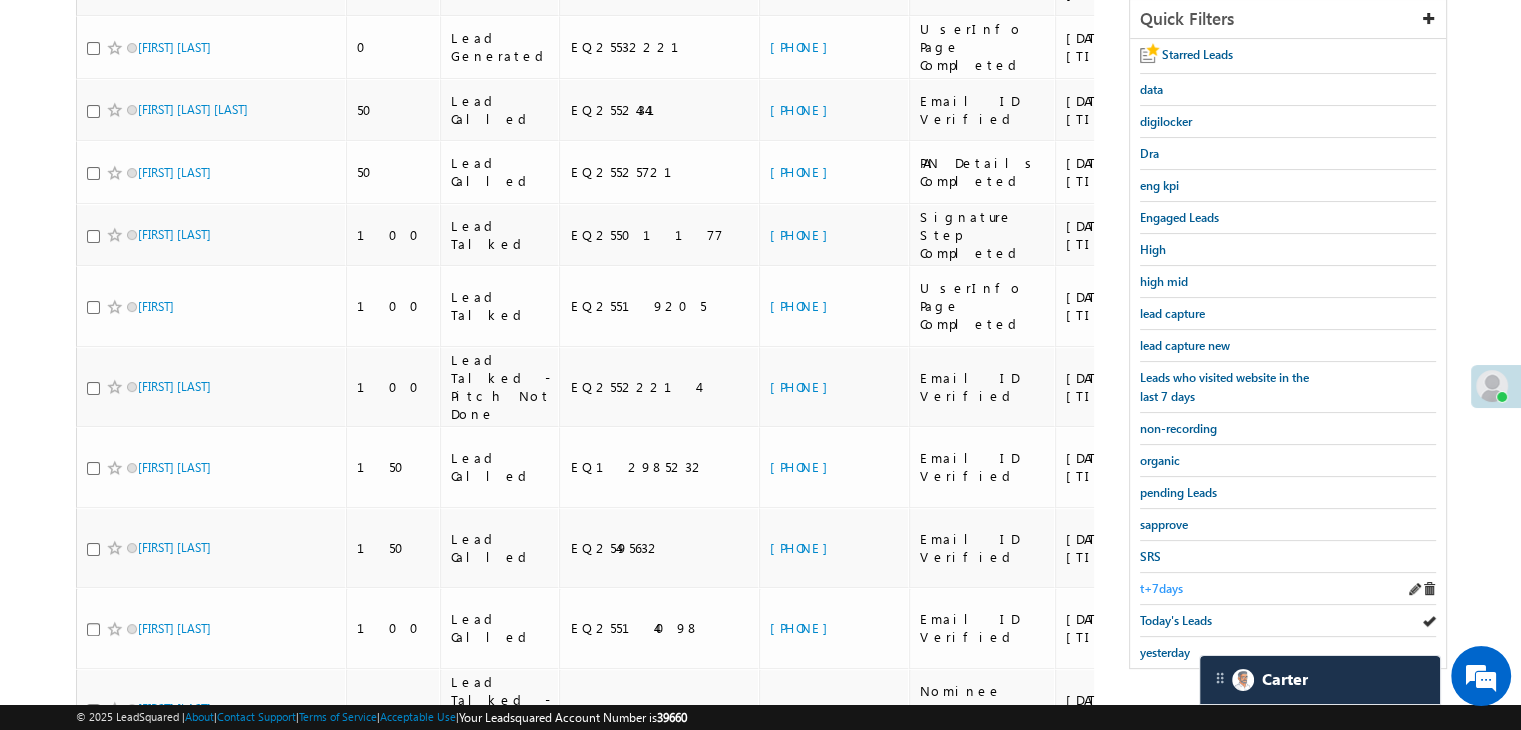 scroll, scrollTop: 163, scrollLeft: 0, axis: vertical 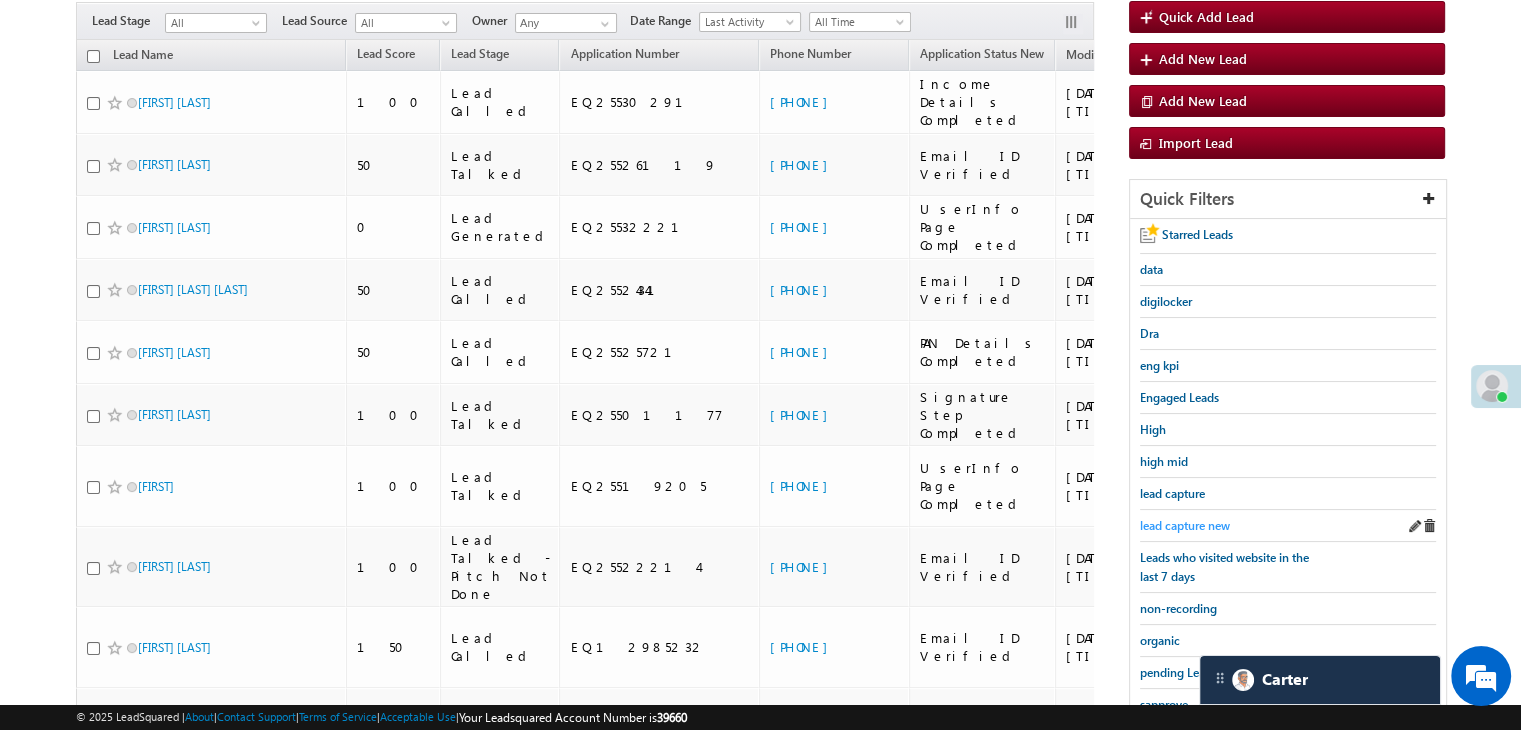 click on "lead capture new" at bounding box center [1185, 525] 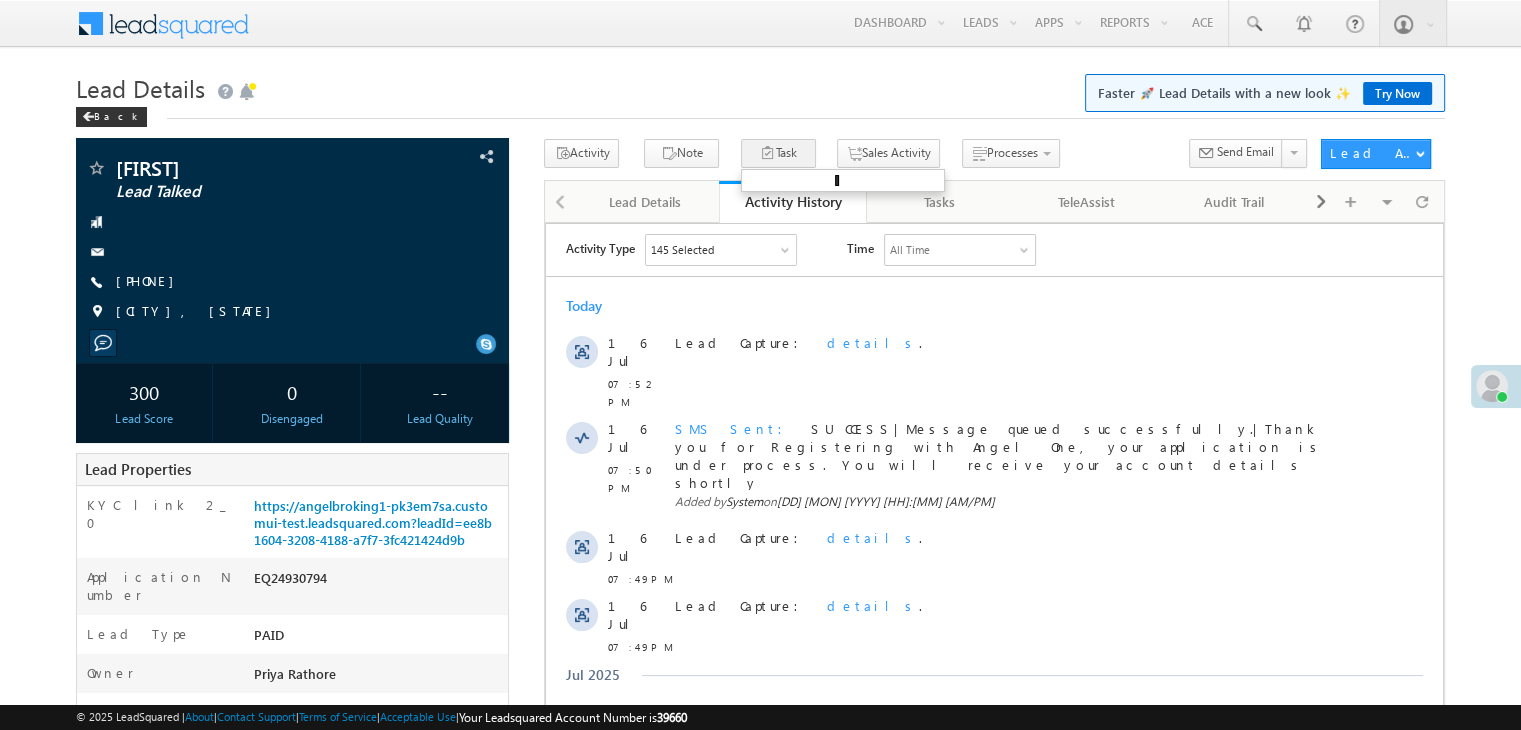 scroll, scrollTop: 0, scrollLeft: 0, axis: both 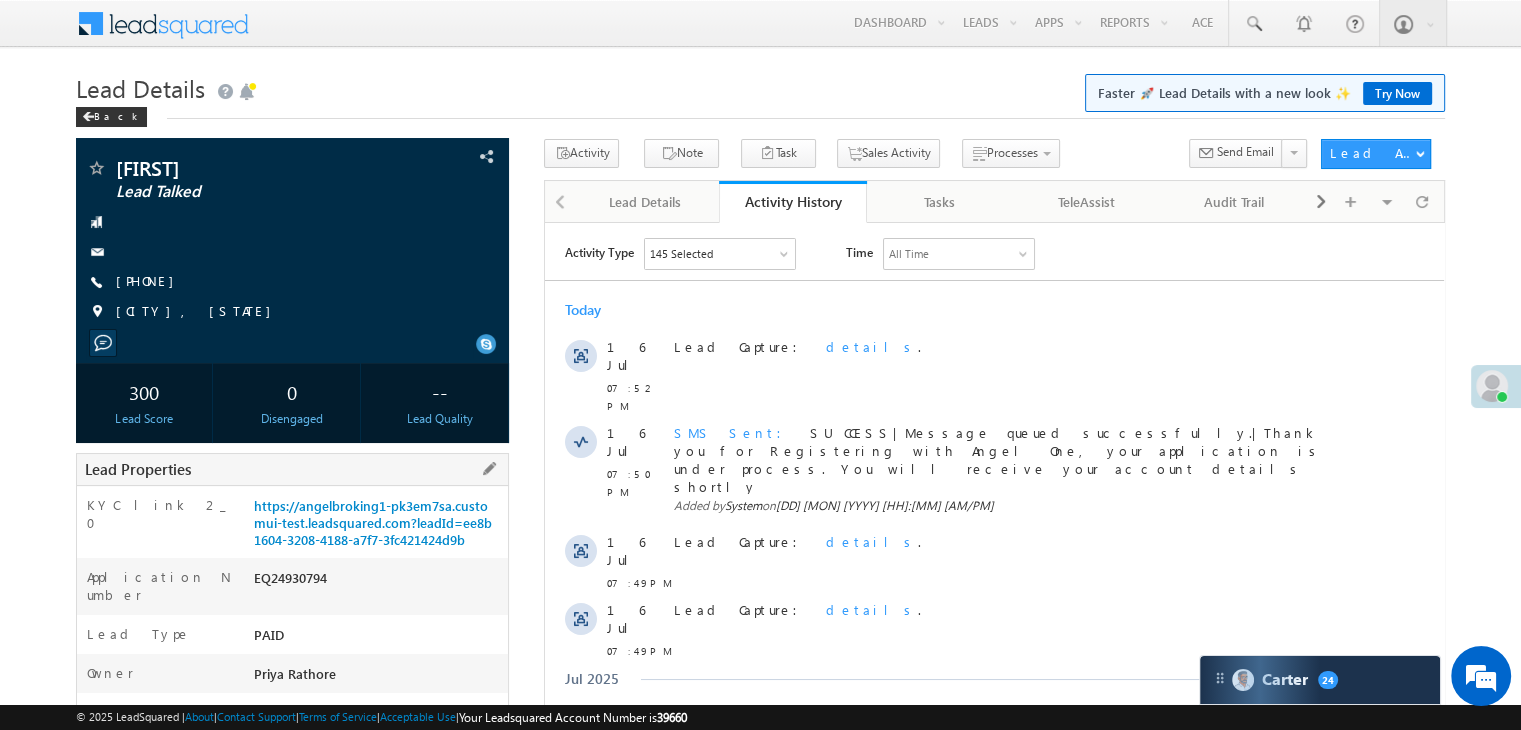 click on "https://angelbroking1-pk3em7sa.customui-test.leadsquared.com?leadId=ee8b1604-3208-4188-a7f7-3fc421424d9b" at bounding box center [378, 527] 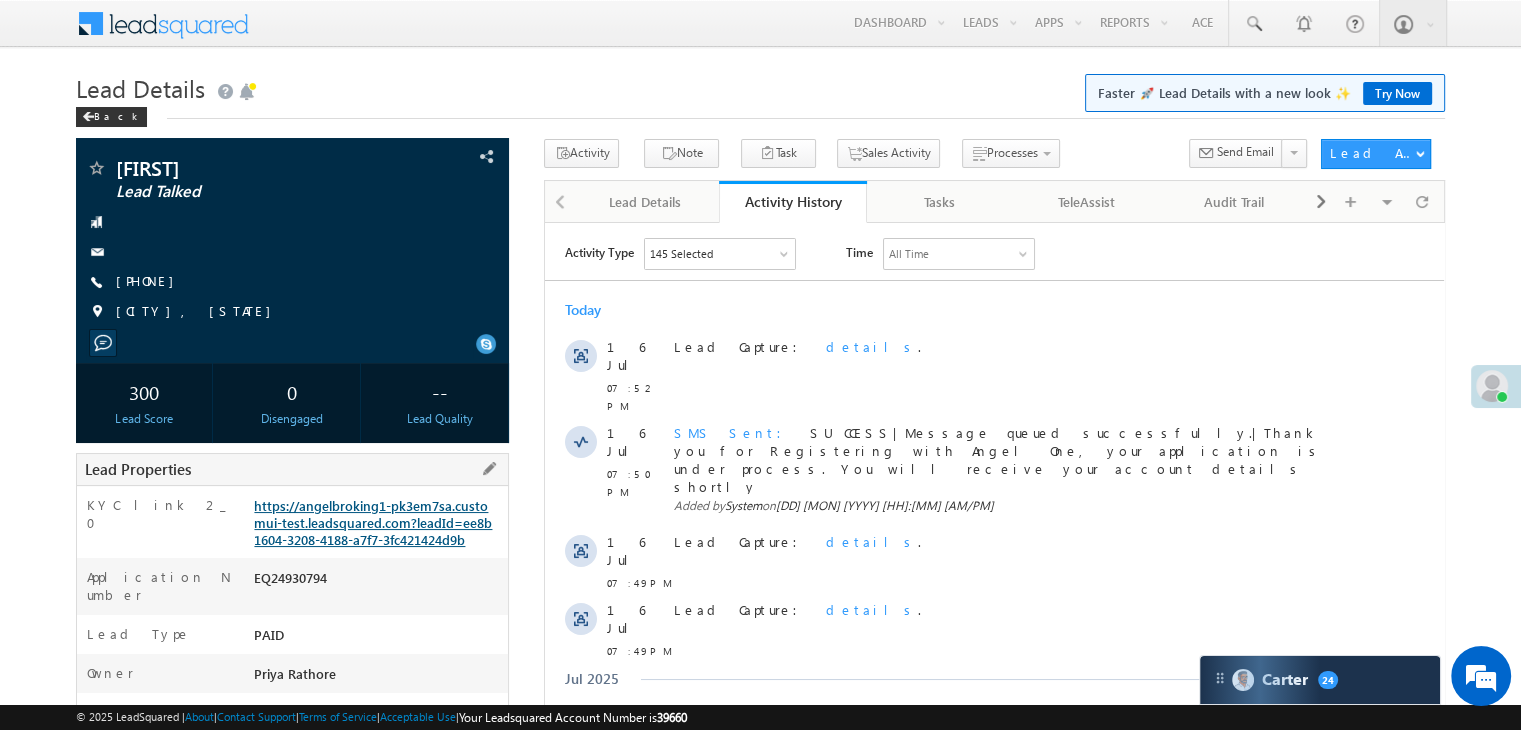 click on "https://angelbroking1-pk3em7sa.customui-test.leadsquared.com?leadId=ee8b1604-3208-4188-a7f7-3fc421424d9b" at bounding box center (373, 522) 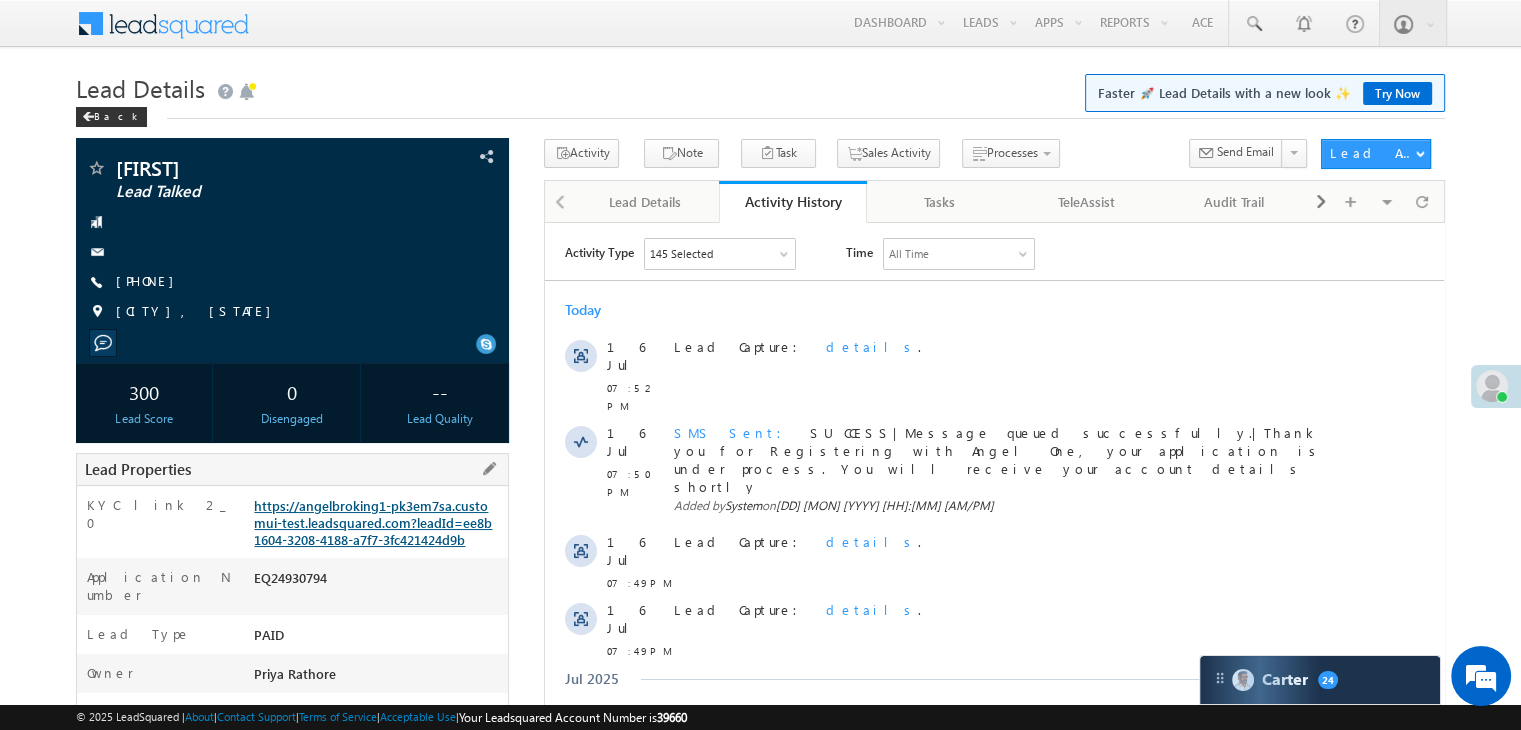 scroll, scrollTop: 0, scrollLeft: 0, axis: both 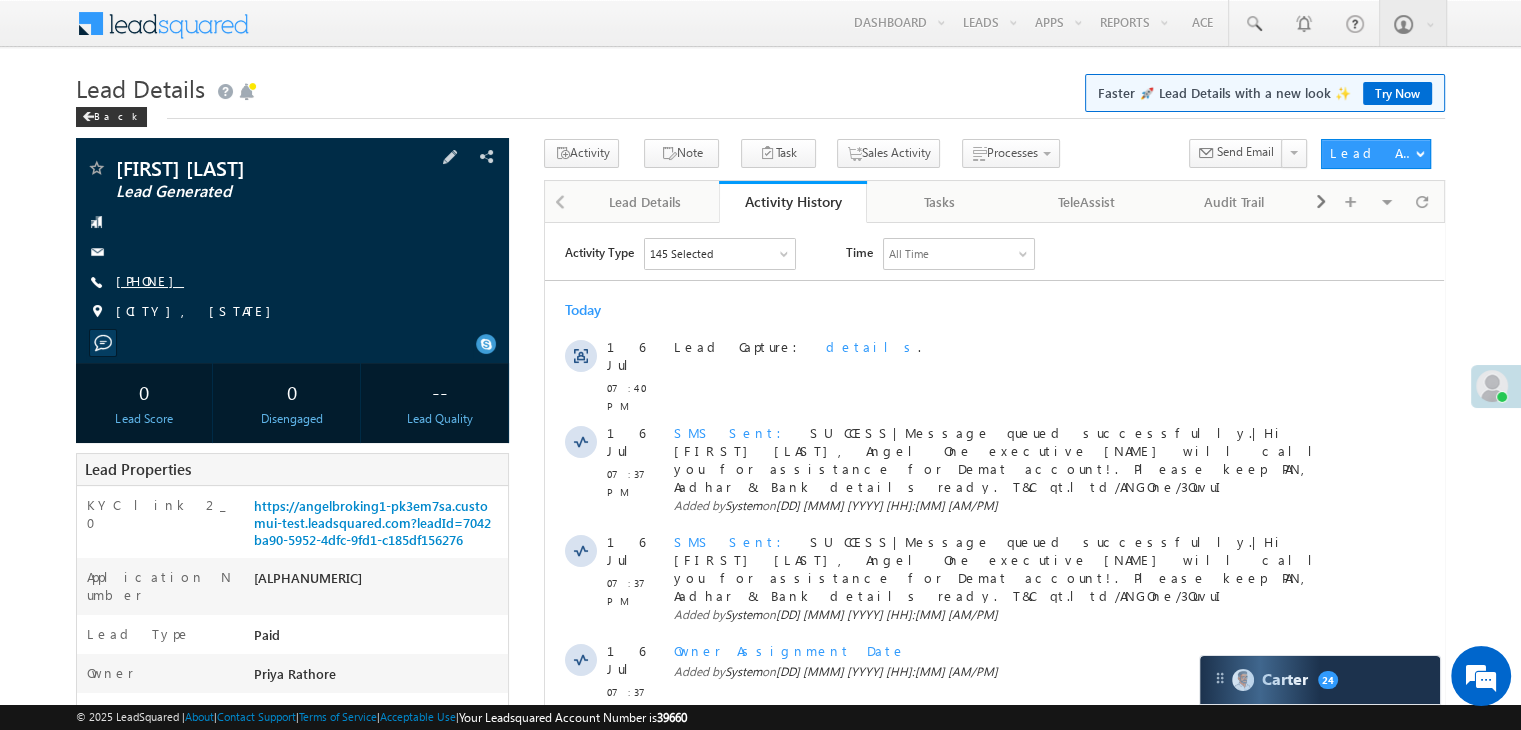 click on "[PHONE]" at bounding box center [150, 280] 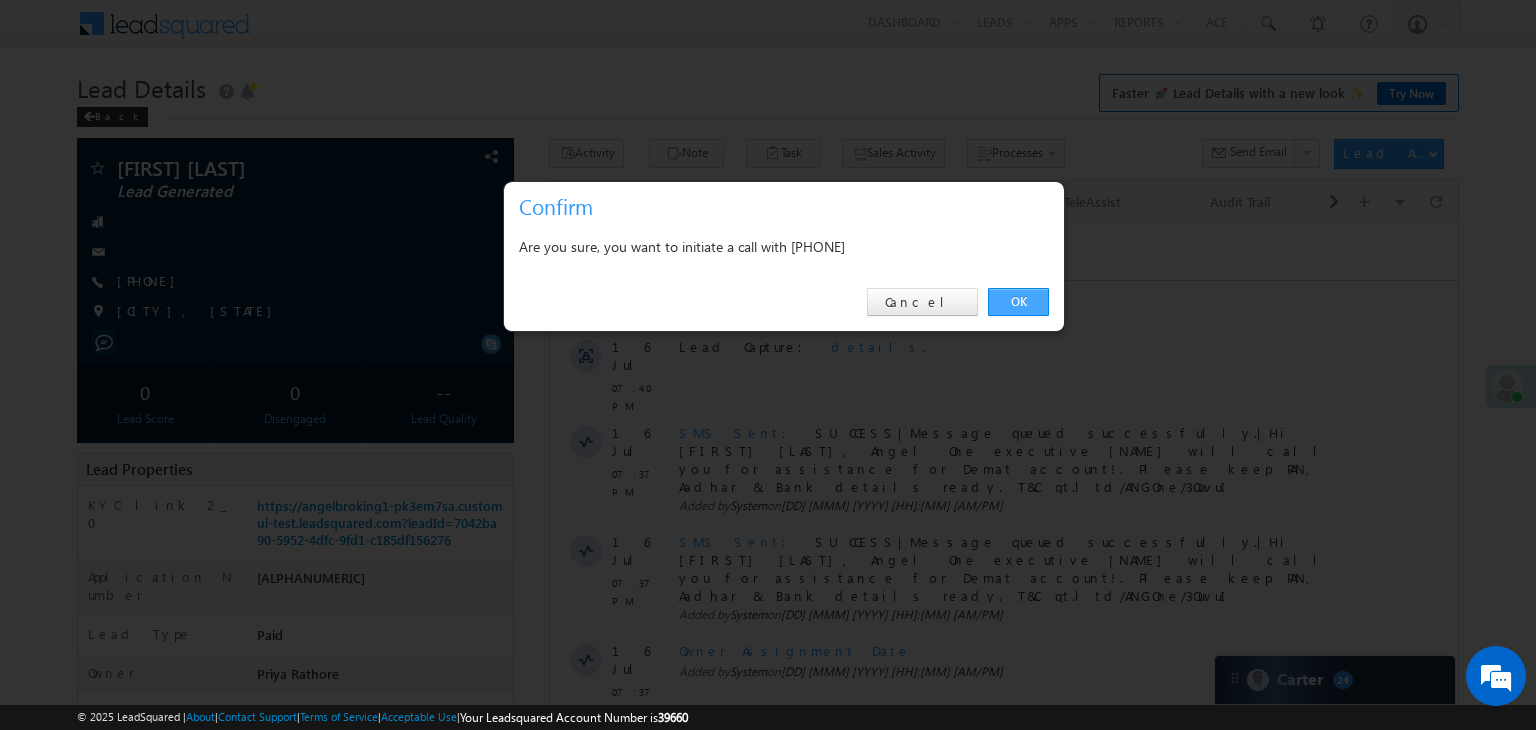 click on "OK" at bounding box center (1018, 302) 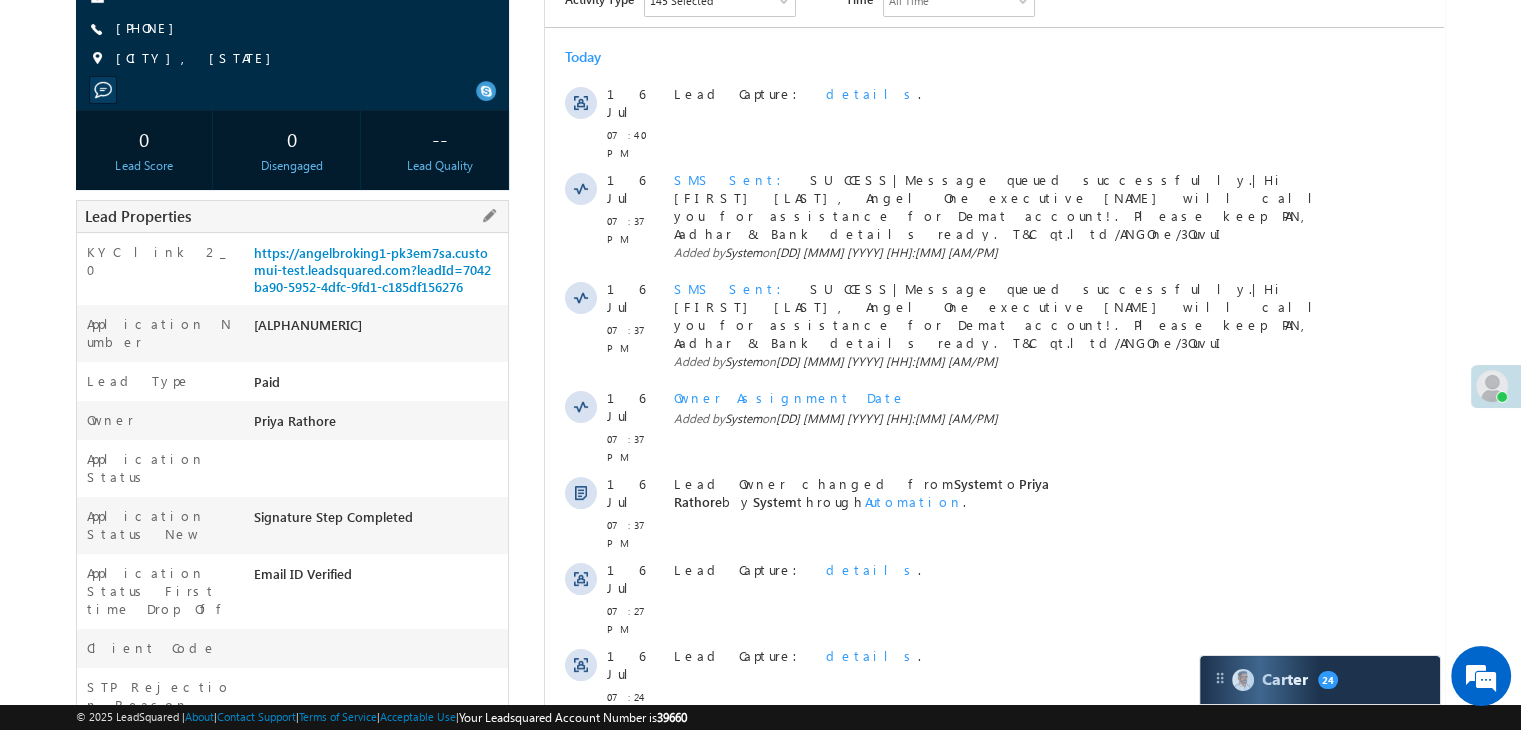 scroll, scrollTop: 300, scrollLeft: 0, axis: vertical 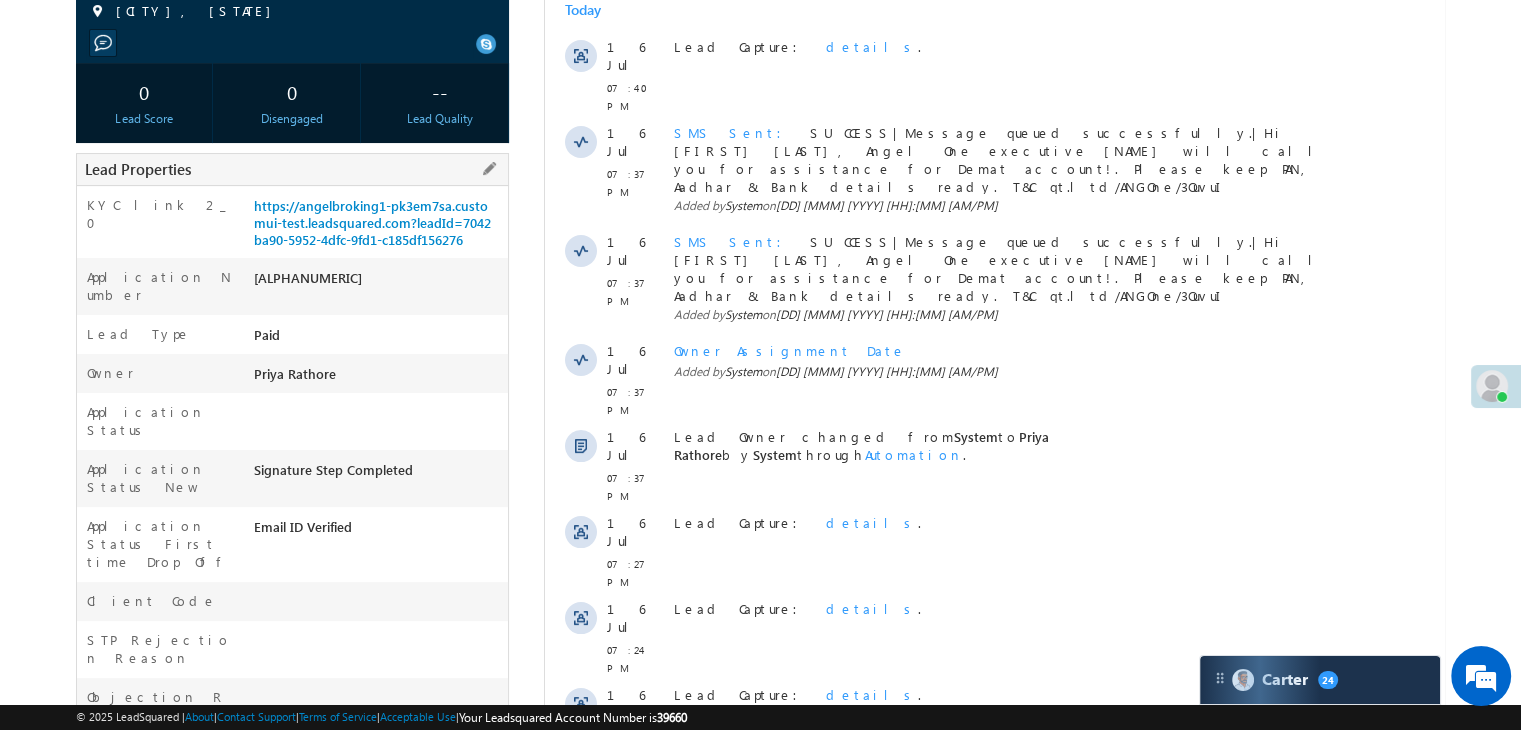 click on "[ALPHANUMERIC]" at bounding box center [378, 282] 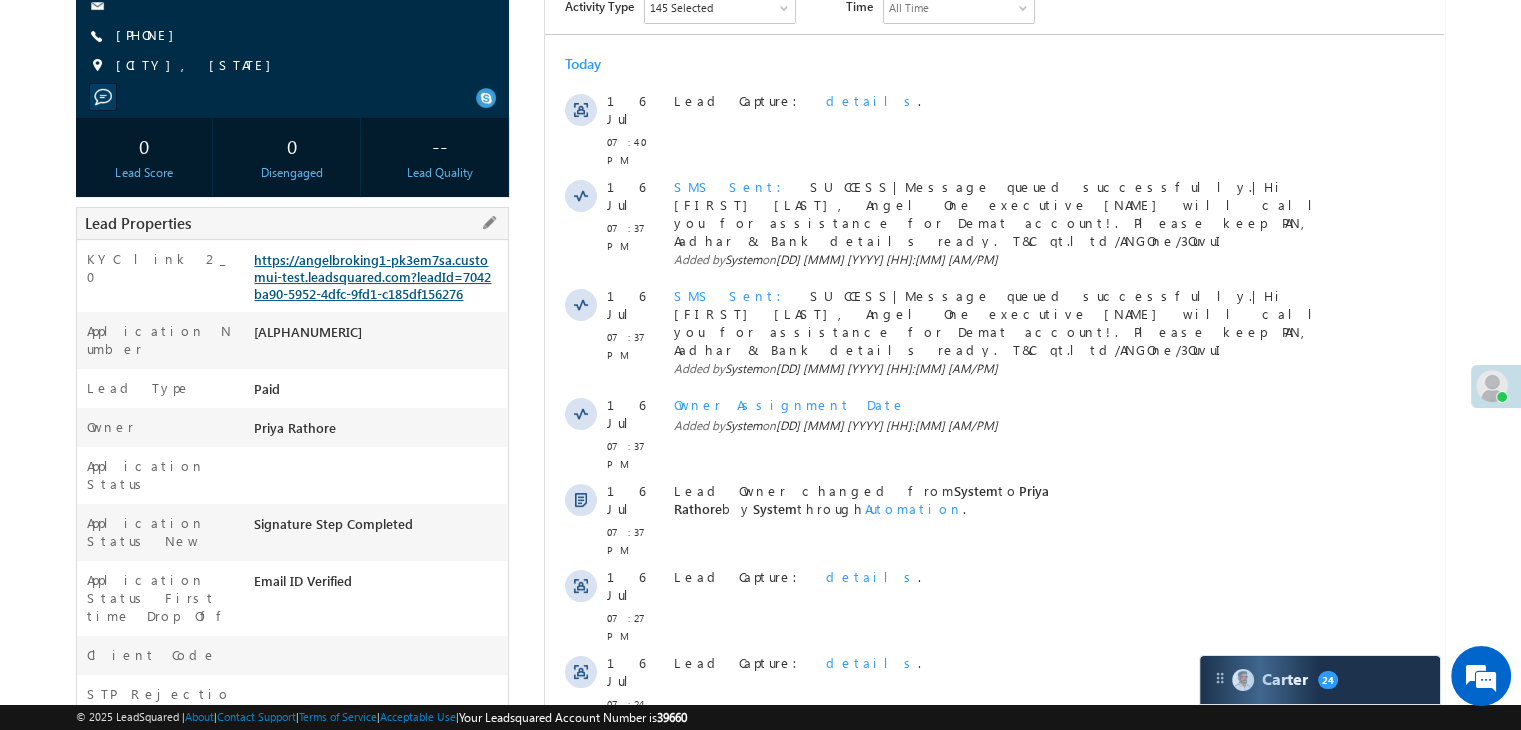 scroll, scrollTop: 353, scrollLeft: 0, axis: vertical 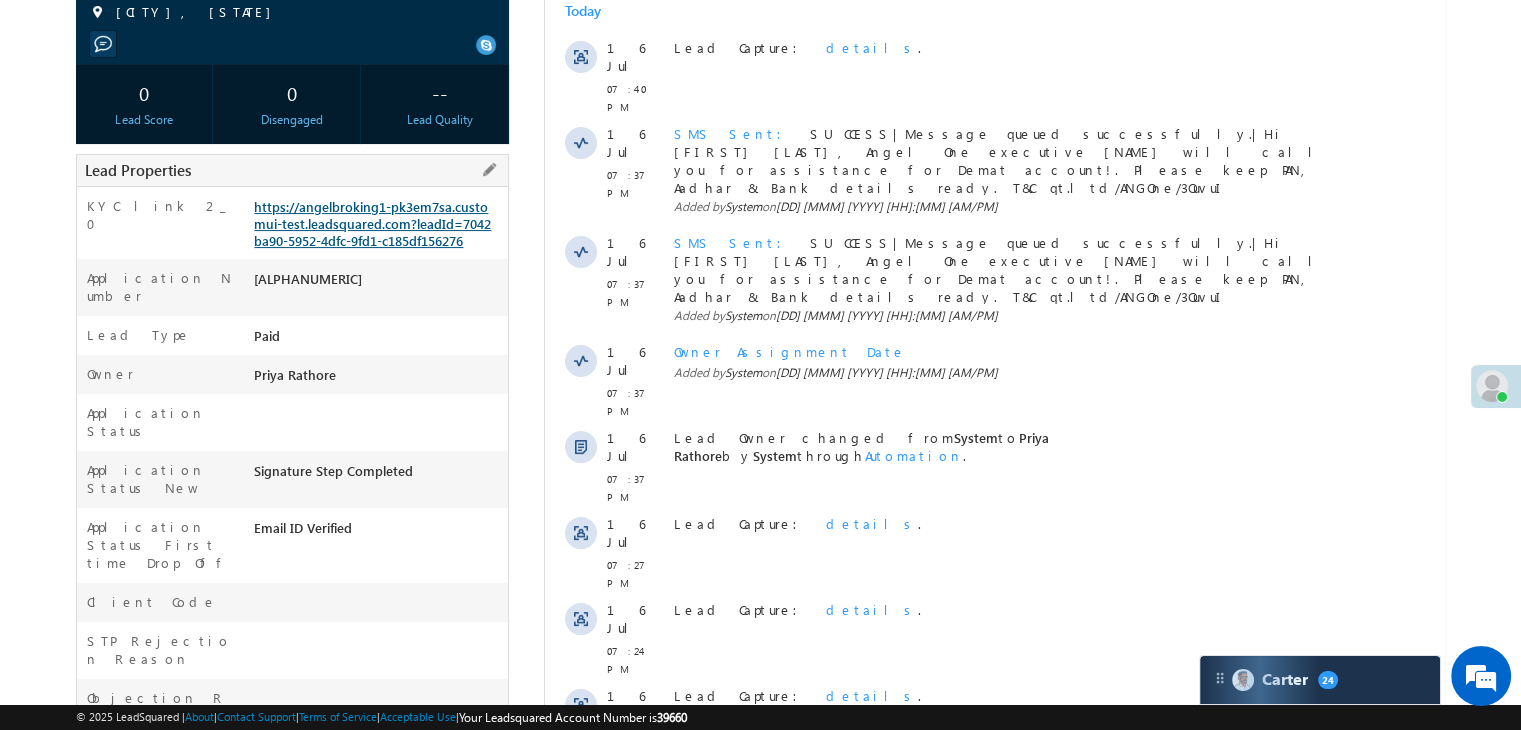 click on "https://angelbroking1-pk3em7sa.customui-test.leadsquared.com?leadId=7042ba90-5952-4dfc-9fd1-c185df156276" at bounding box center (372, 223) 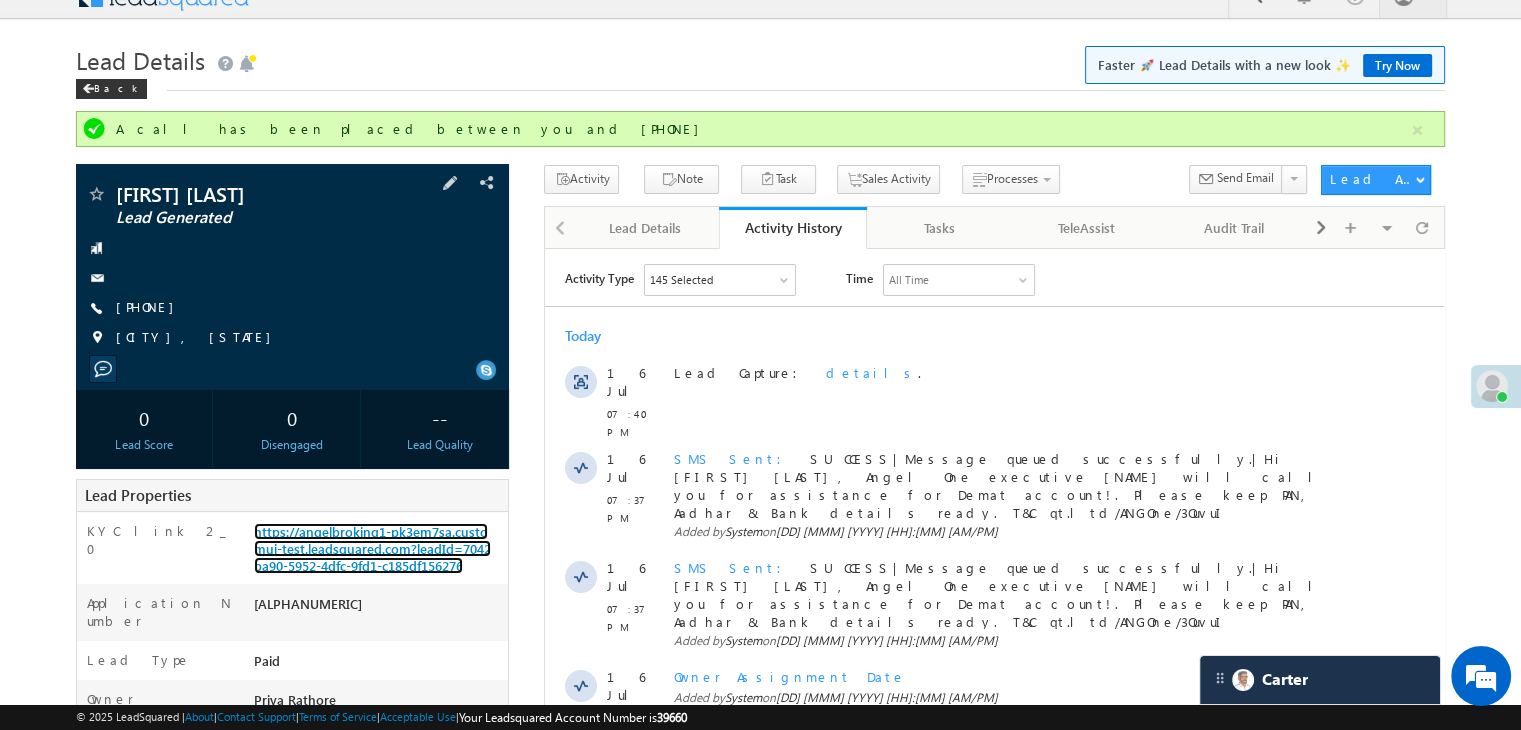 scroll, scrollTop: 0, scrollLeft: 0, axis: both 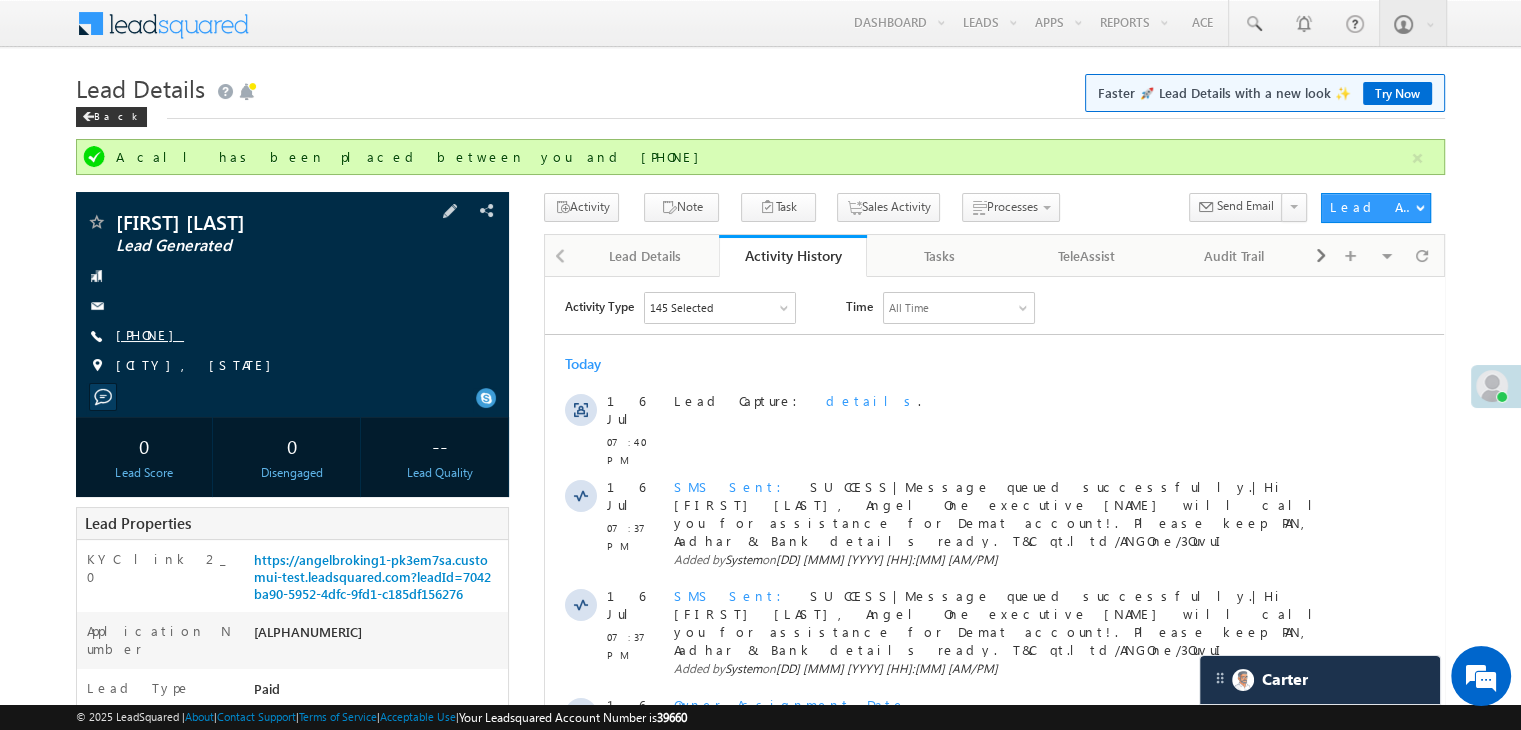click on "+91-9819550951" at bounding box center [150, 334] 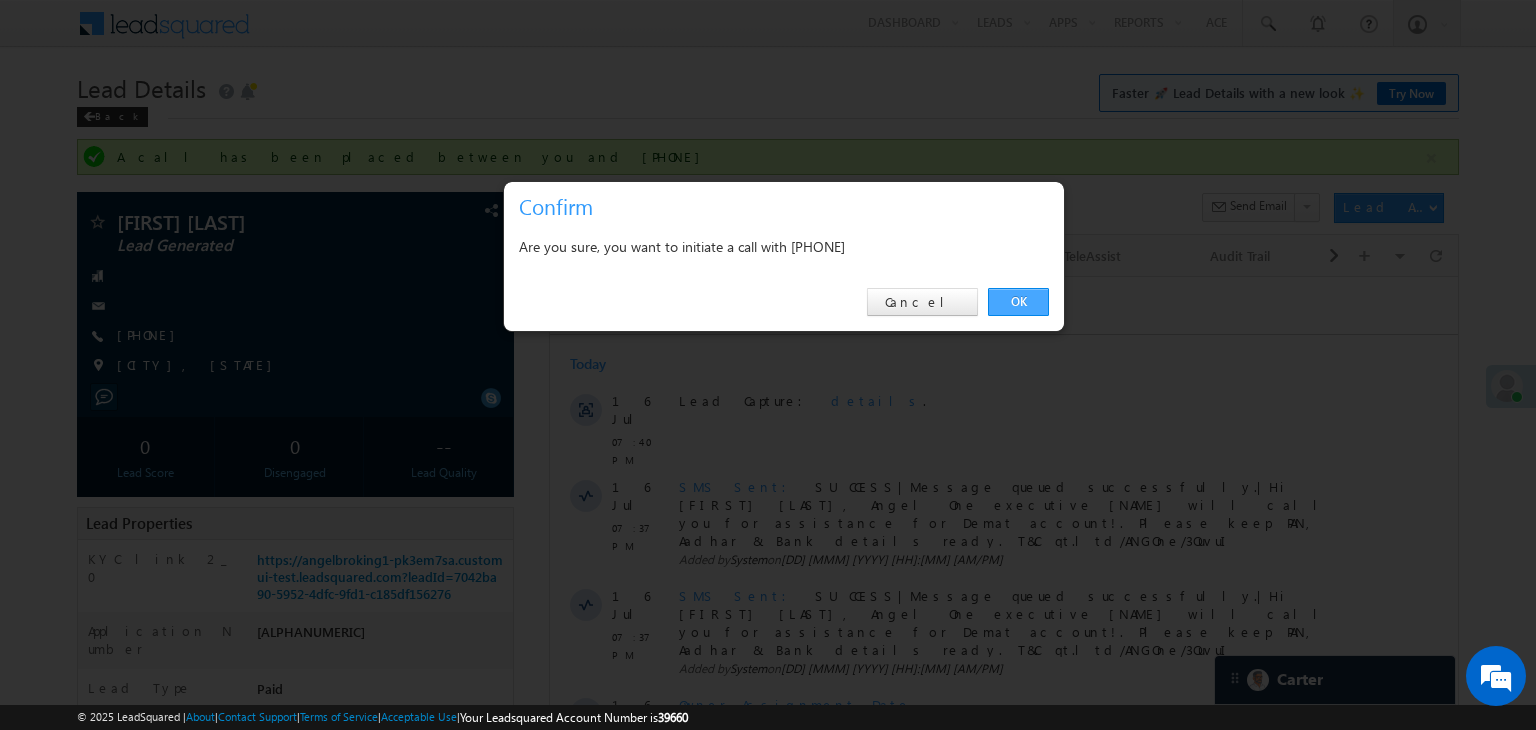 click on "OK" at bounding box center (1018, 302) 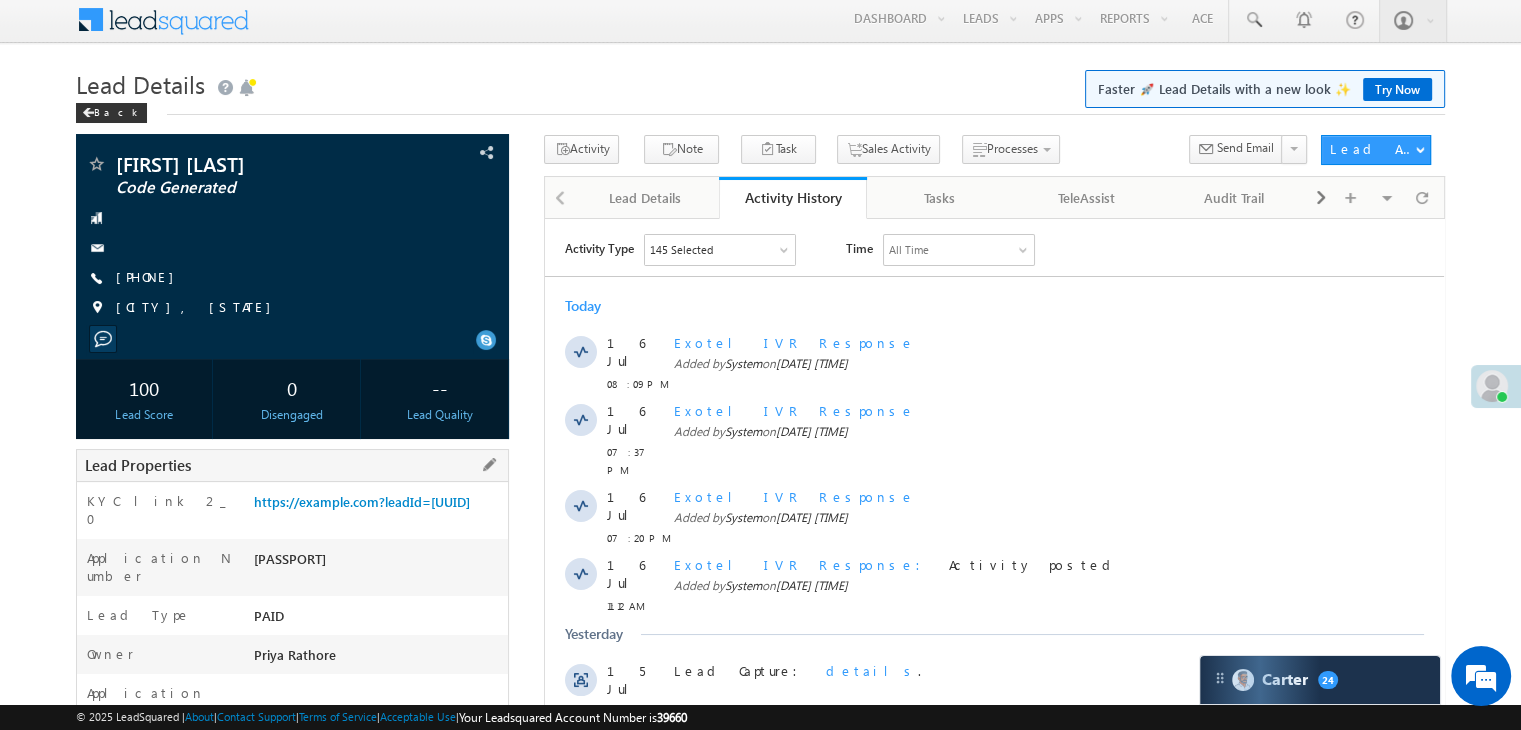 scroll, scrollTop: 0, scrollLeft: 0, axis: both 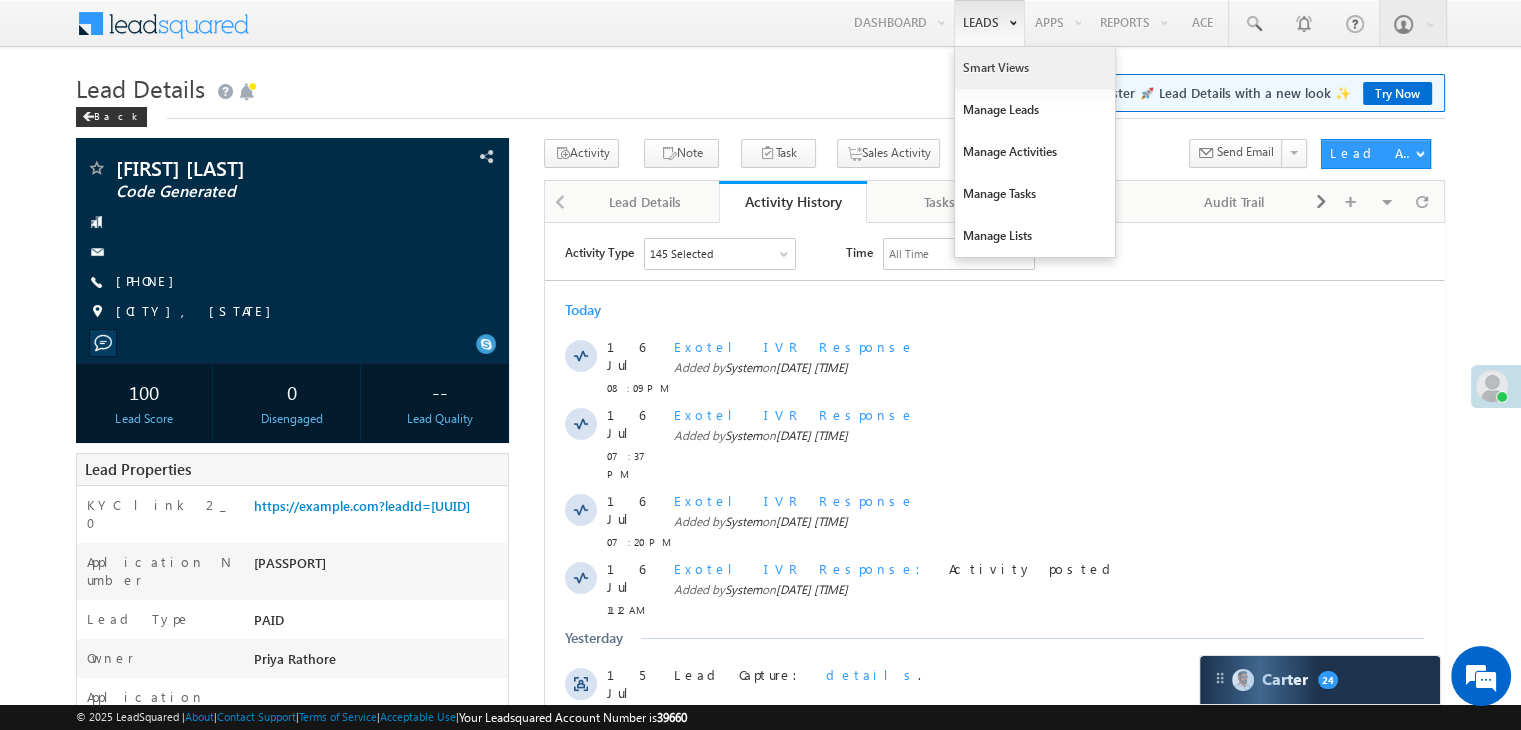 click on "Smart Views" at bounding box center [1035, 68] 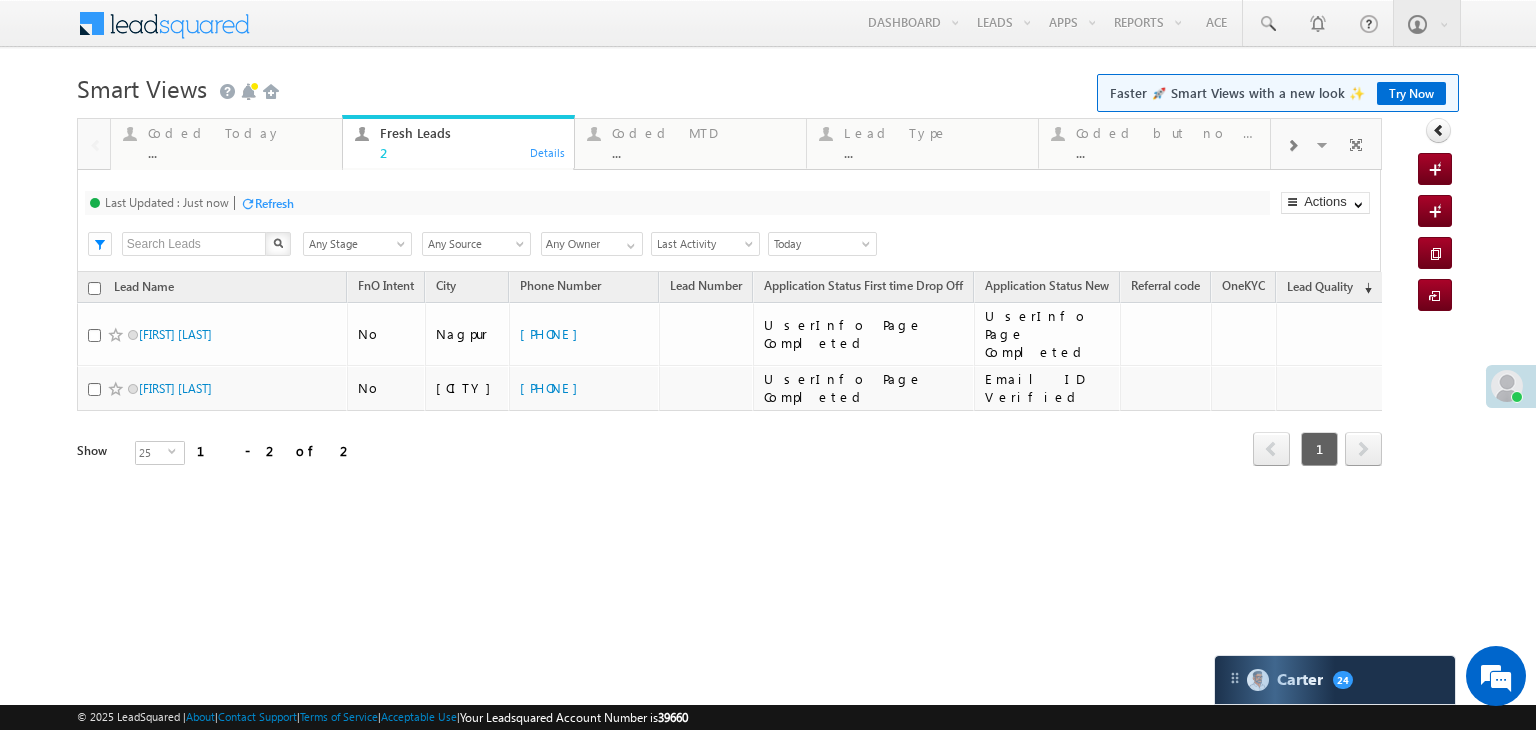 scroll, scrollTop: 0, scrollLeft: 0, axis: both 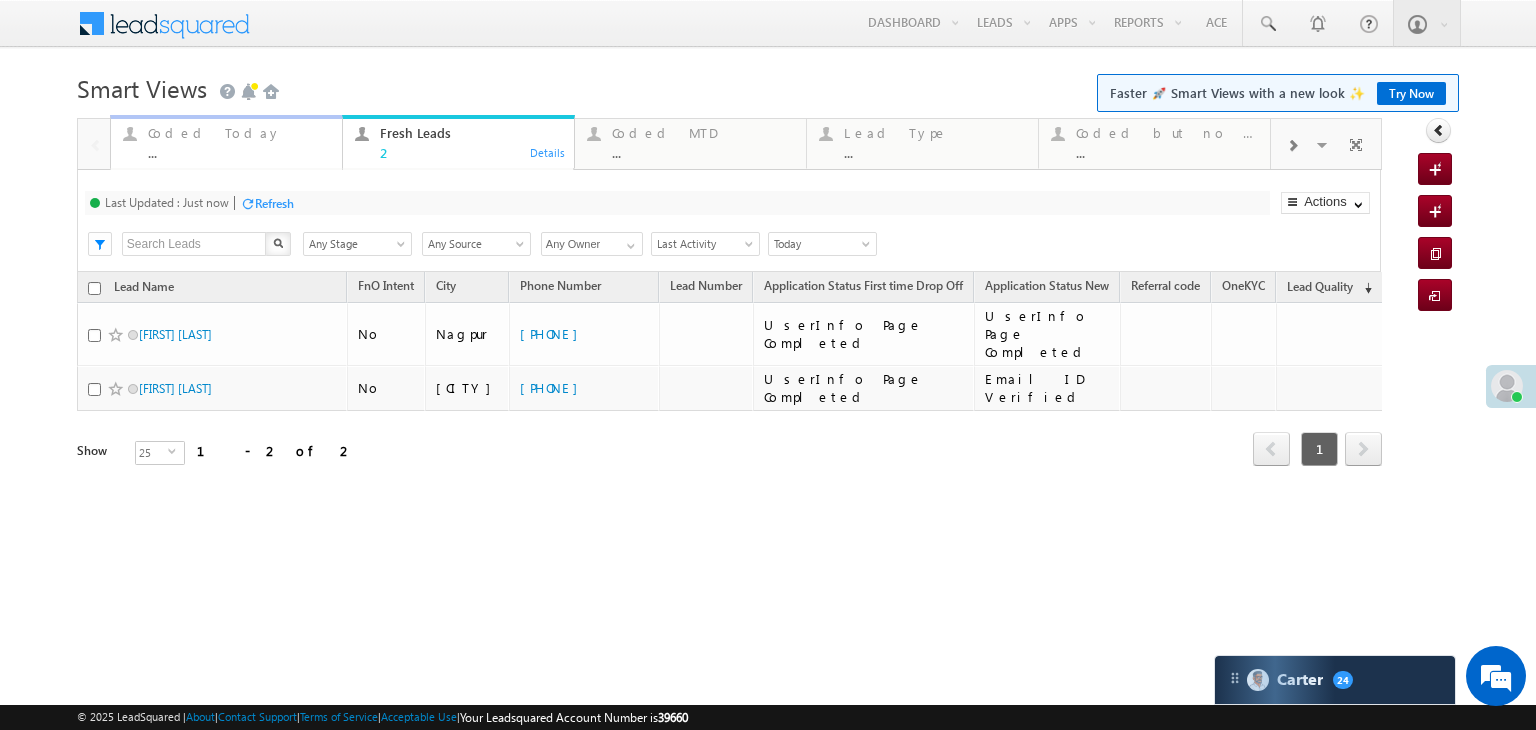 click on "..." at bounding box center [239, 152] 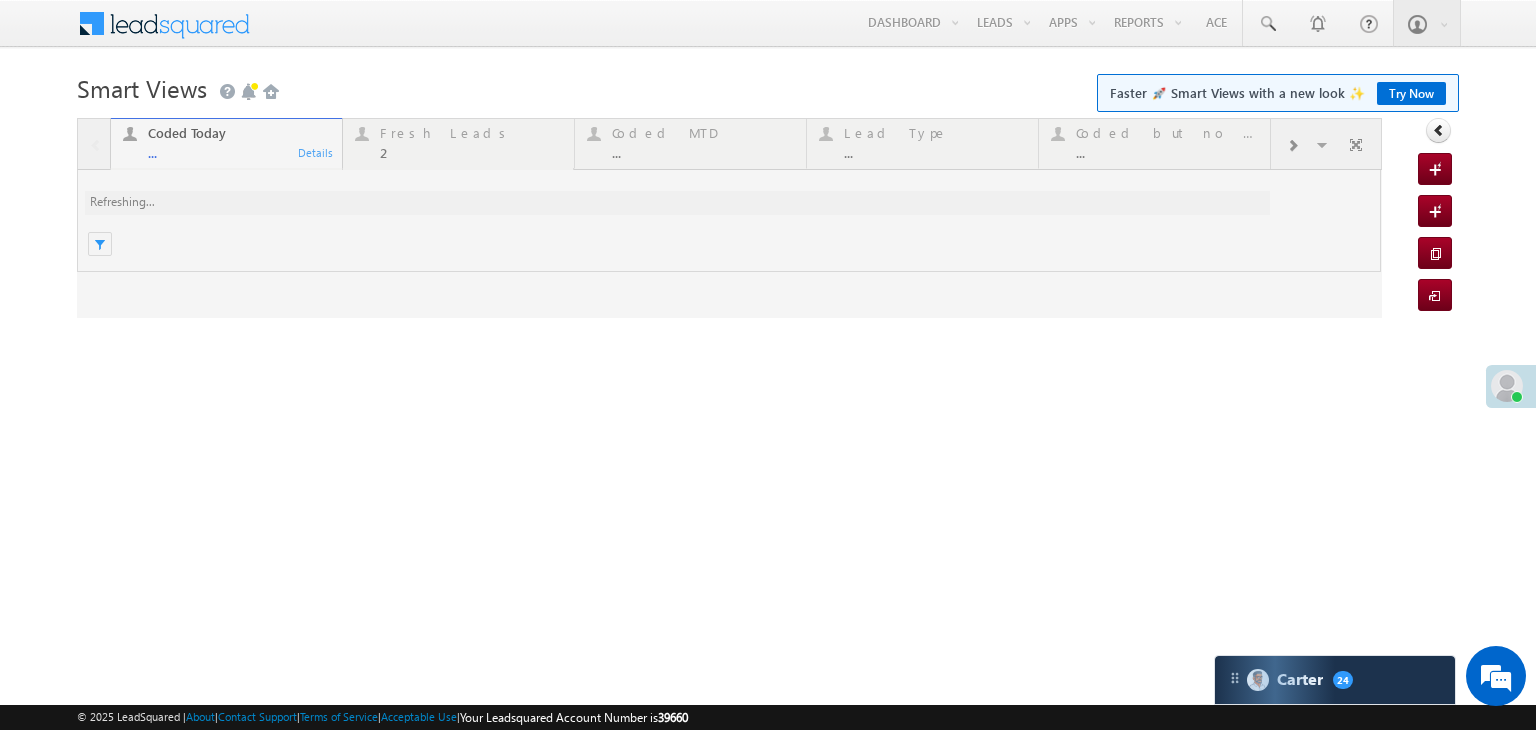 scroll, scrollTop: 0, scrollLeft: 0, axis: both 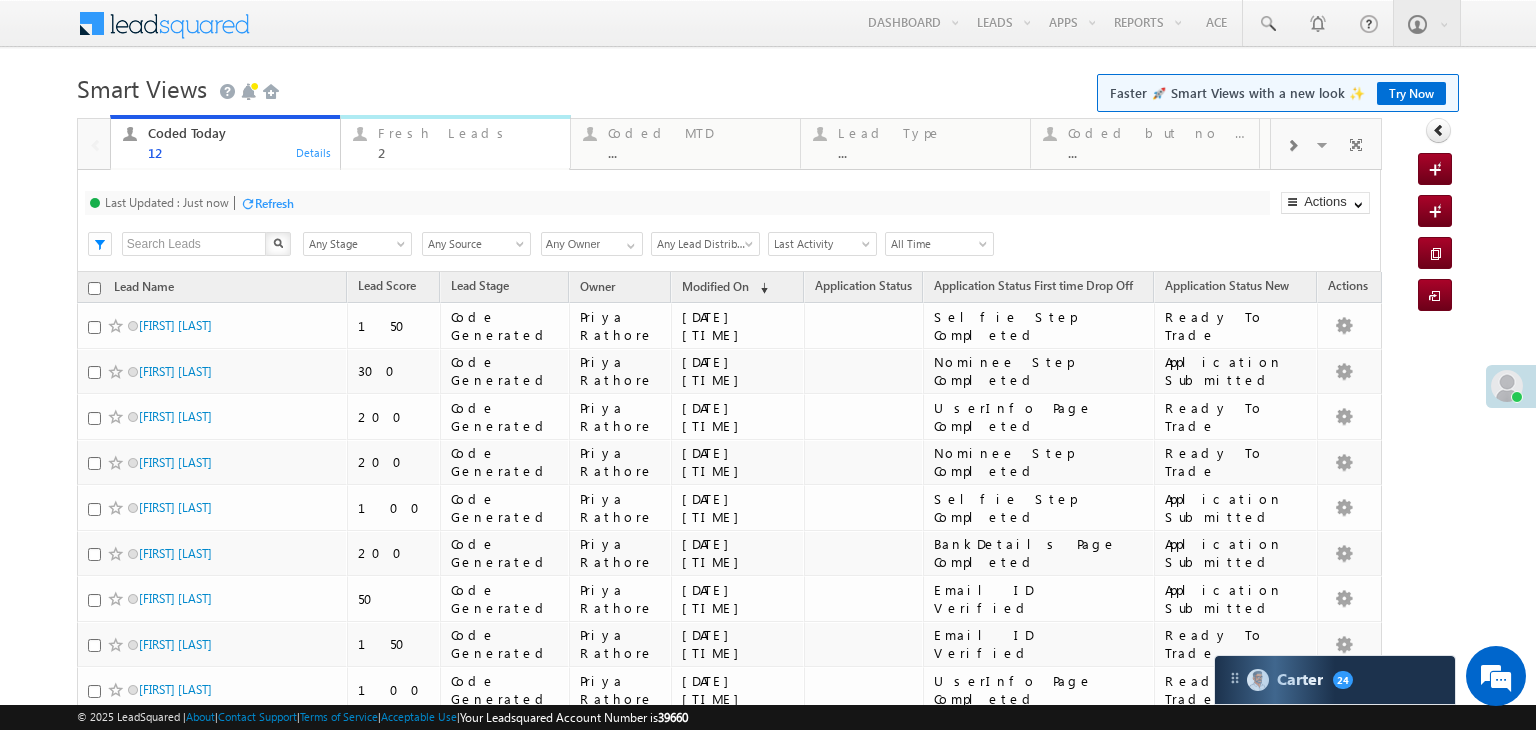 drag, startPoint x: 464, startPoint y: 147, endPoint x: 376, endPoint y: 197, distance: 101.21265 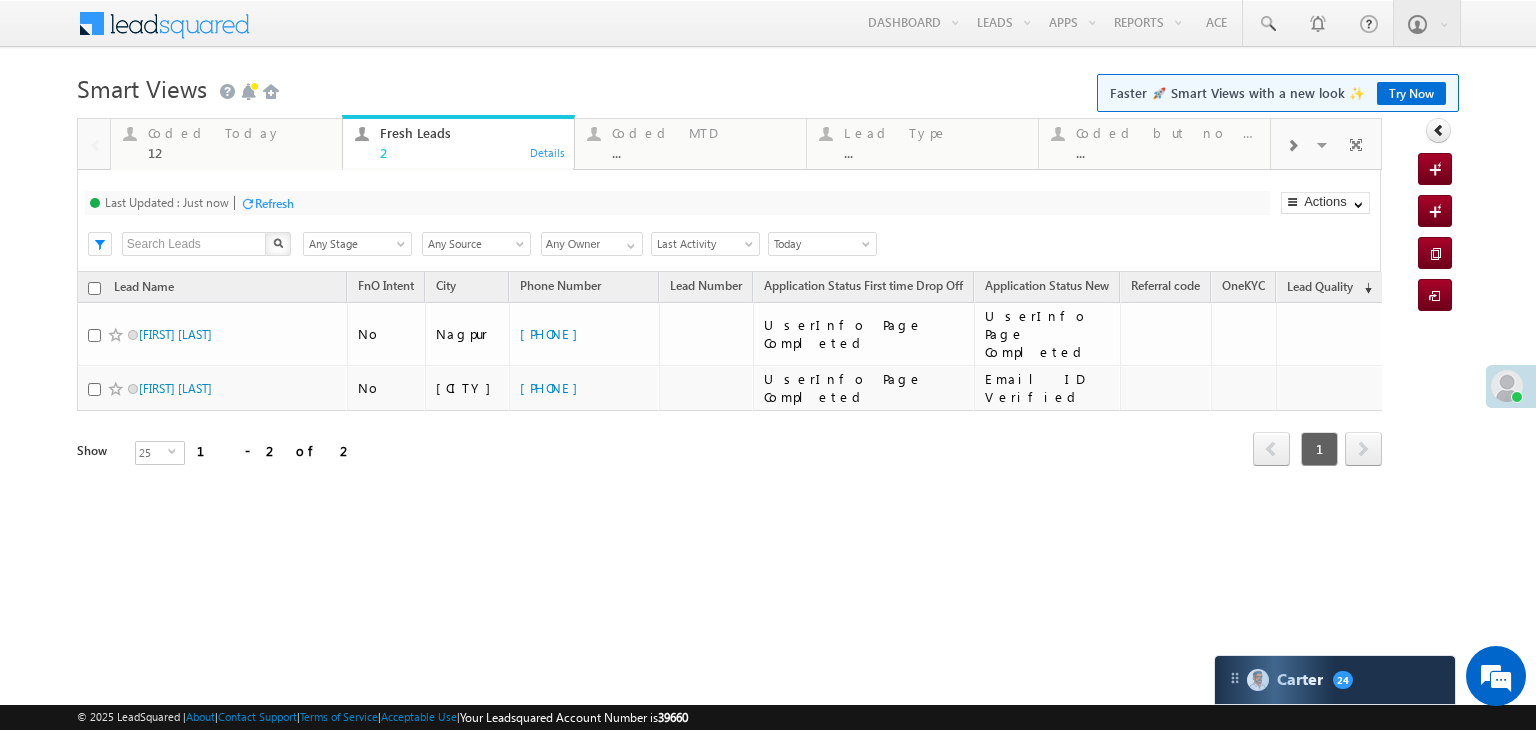 click on "Refresh" at bounding box center (274, 203) 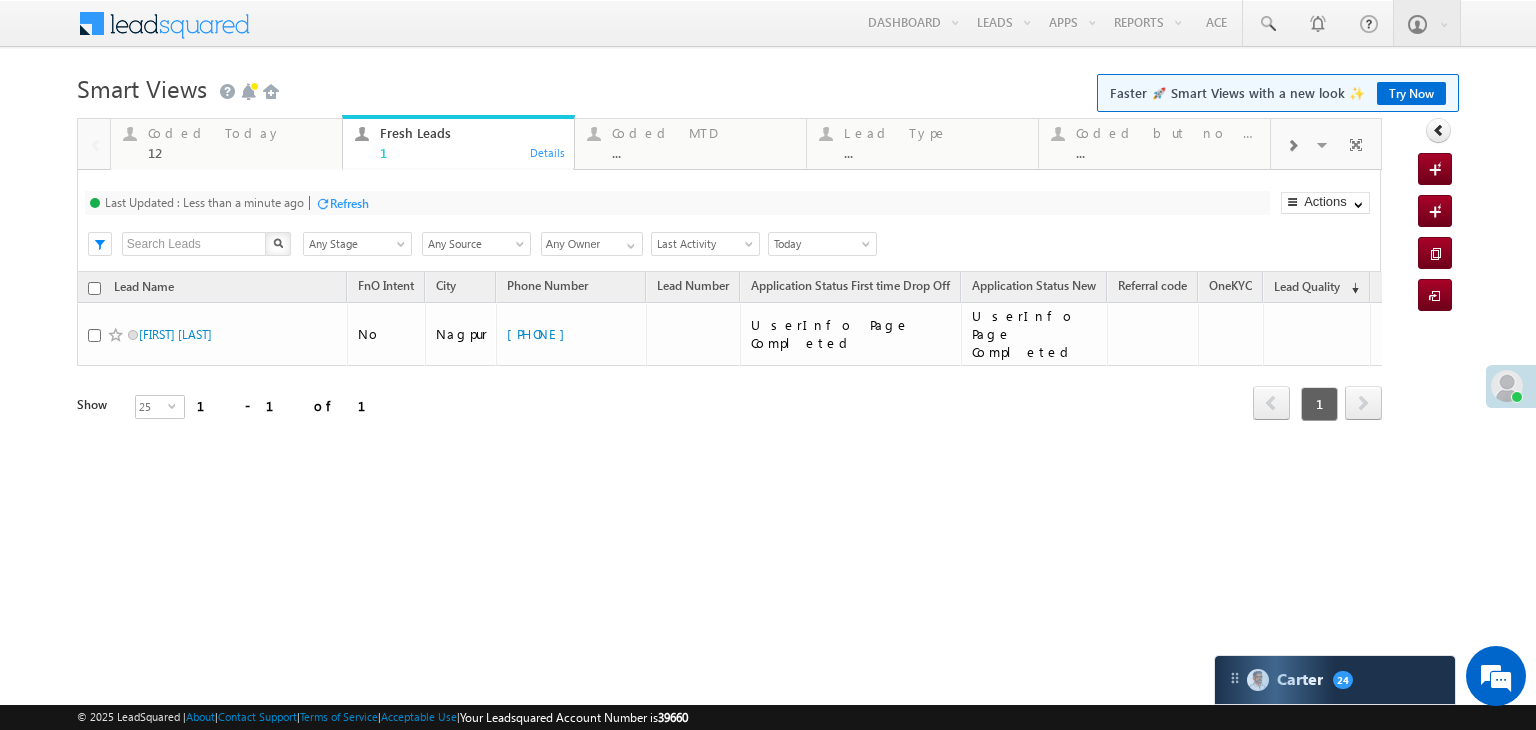 click on "Last Updated : Less than a minute ago Refresh Refreshing..." at bounding box center (677, 203) 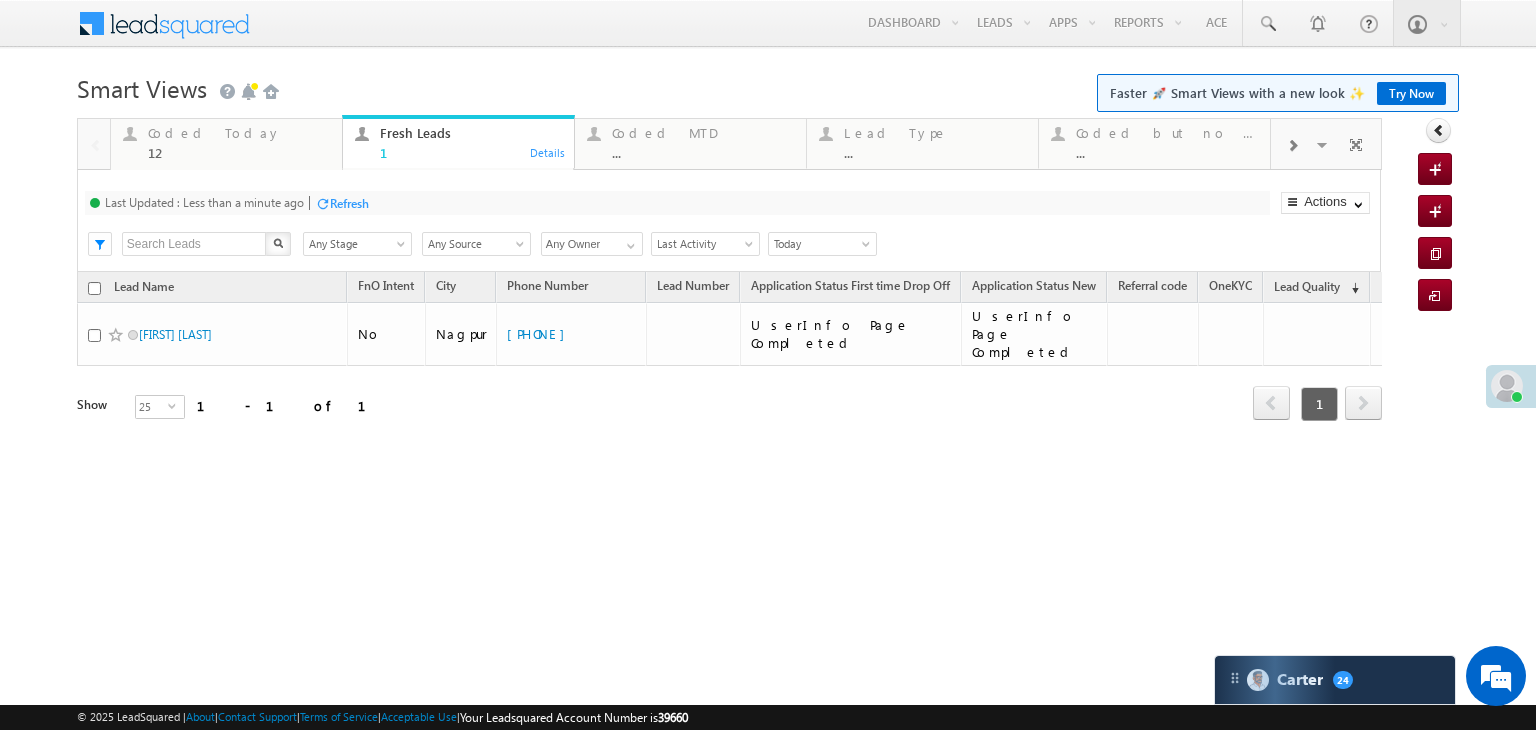 click on "Last Updated : Less than a minute ago Refresh Refreshing..." at bounding box center [677, 203] 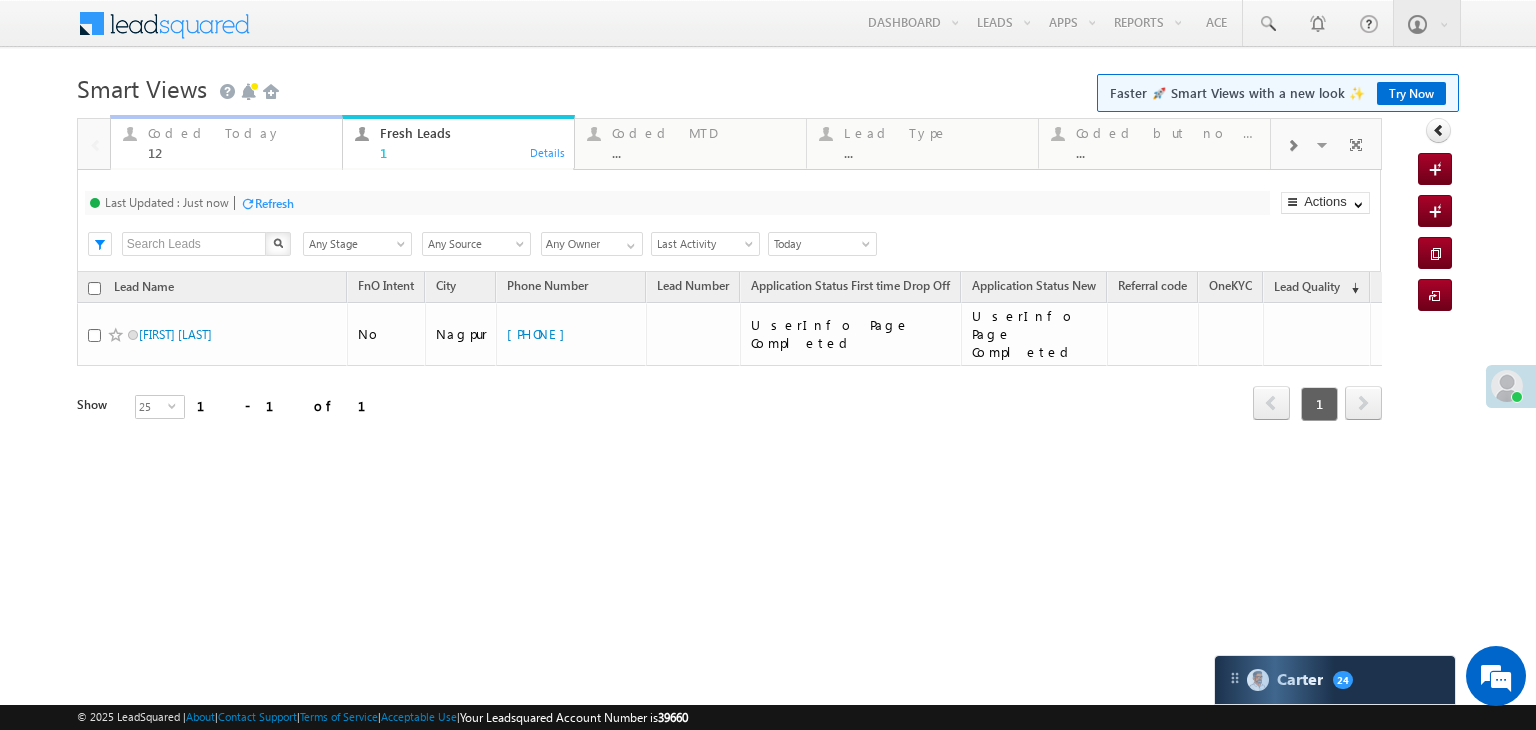 drag, startPoint x: 196, startPoint y: 133, endPoint x: 226, endPoint y: 174, distance: 50.803543 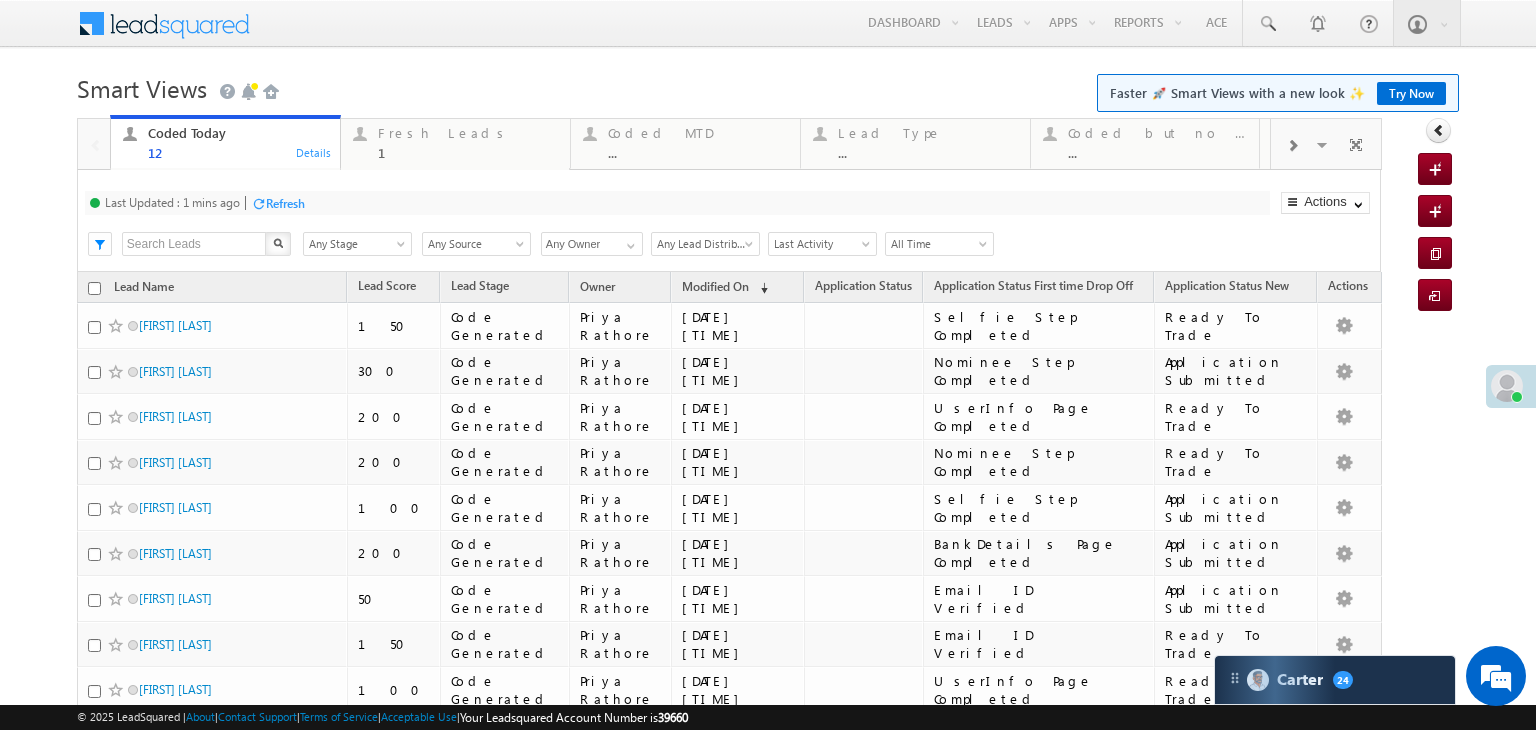 click at bounding box center (258, 203) 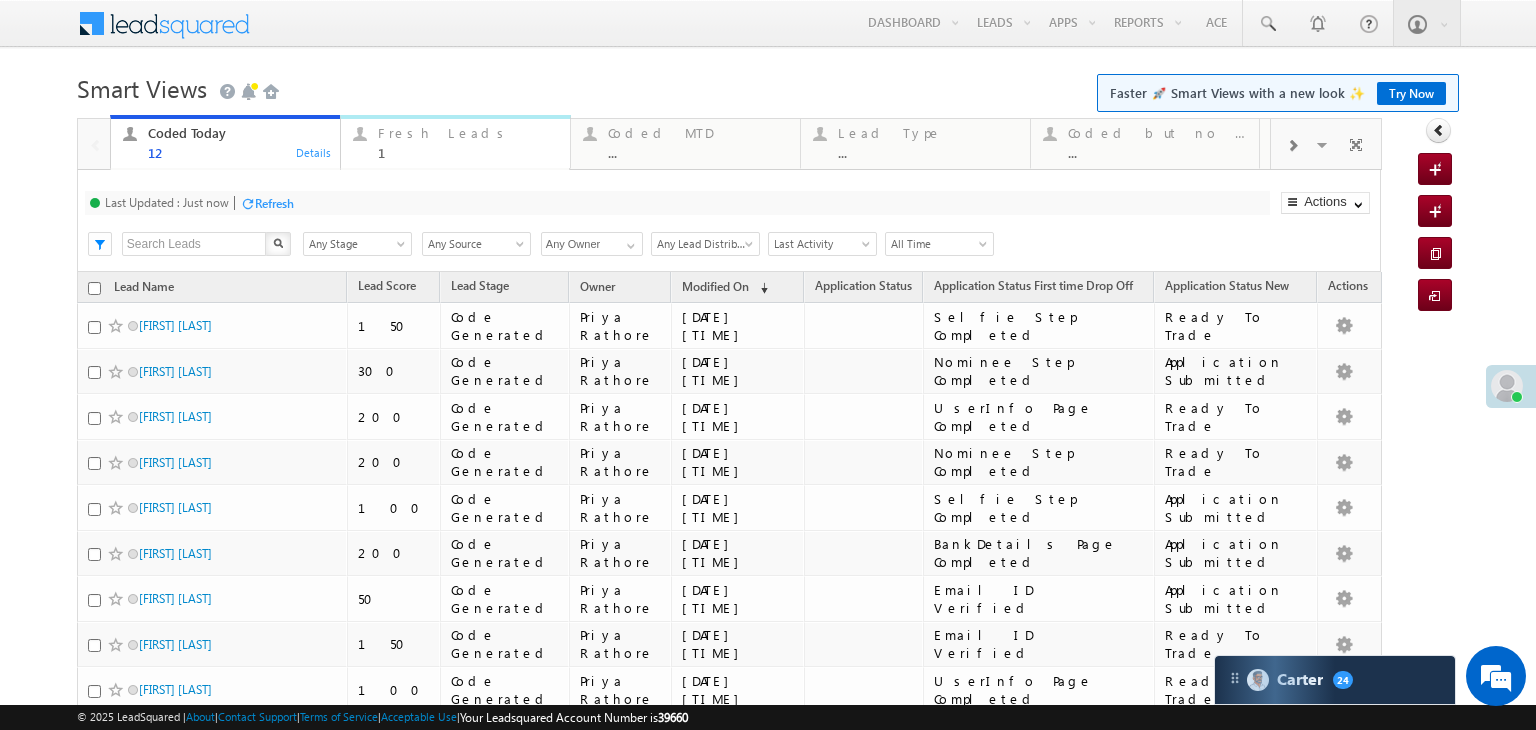 click on "1" at bounding box center [468, 152] 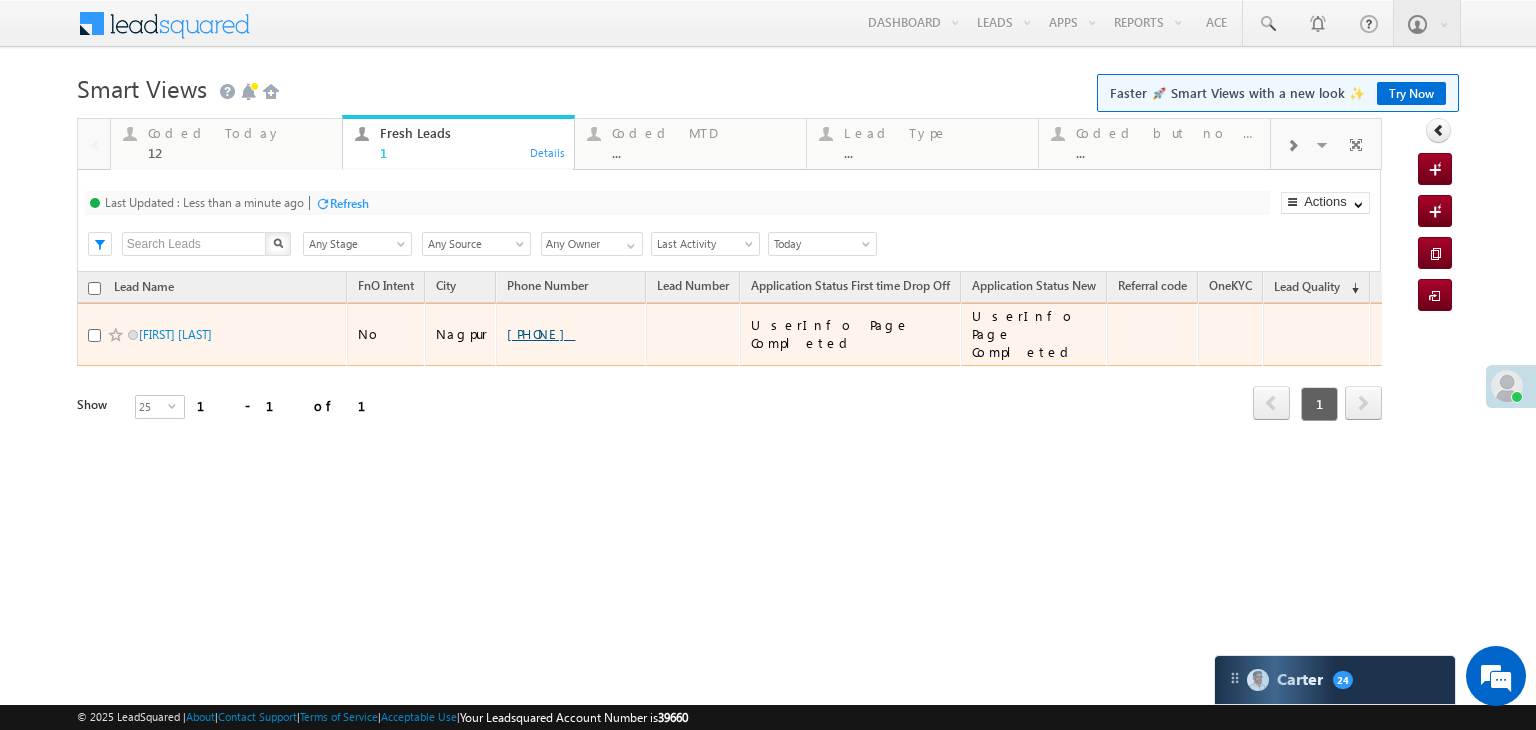 click on "+91-8668317455" at bounding box center (541, 333) 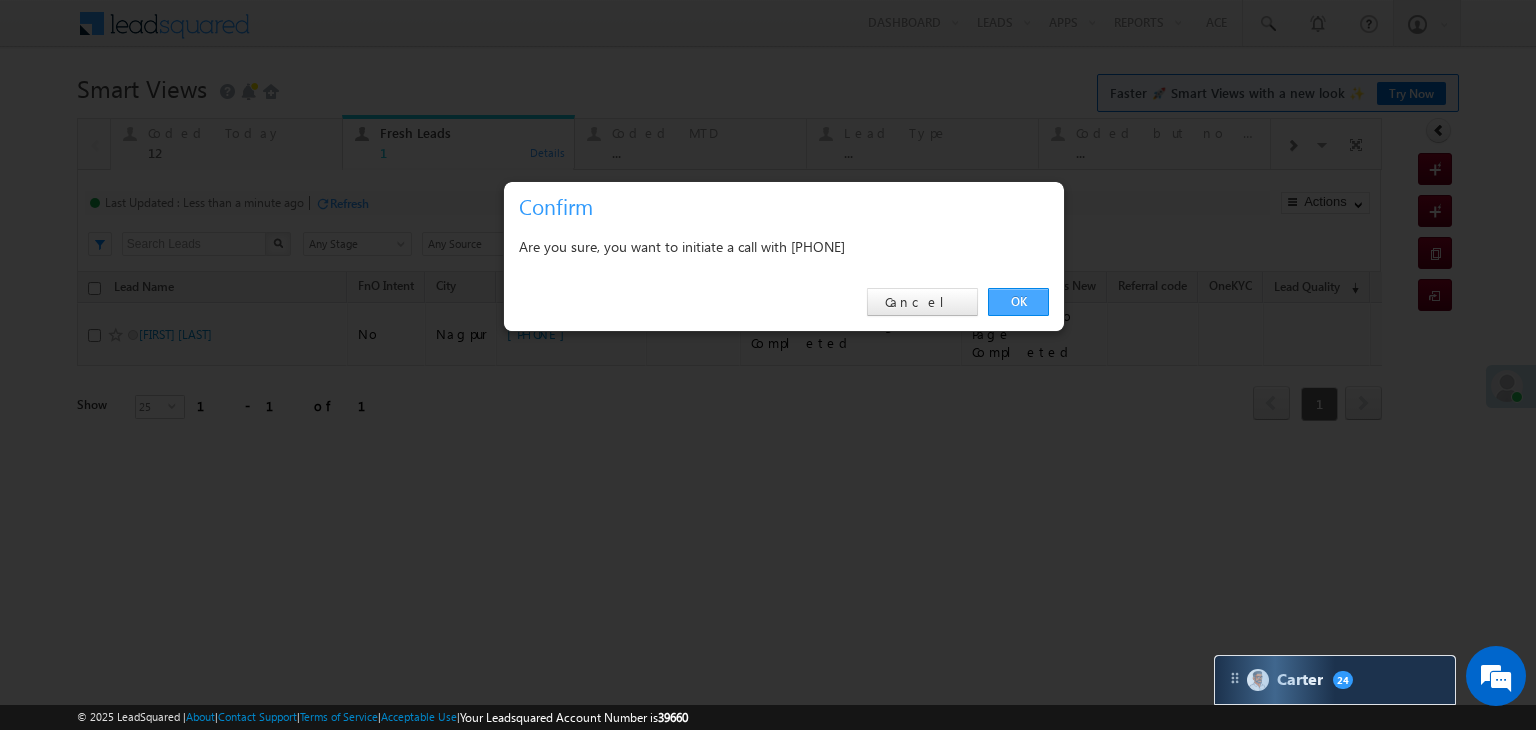 click on "OK" at bounding box center [1018, 302] 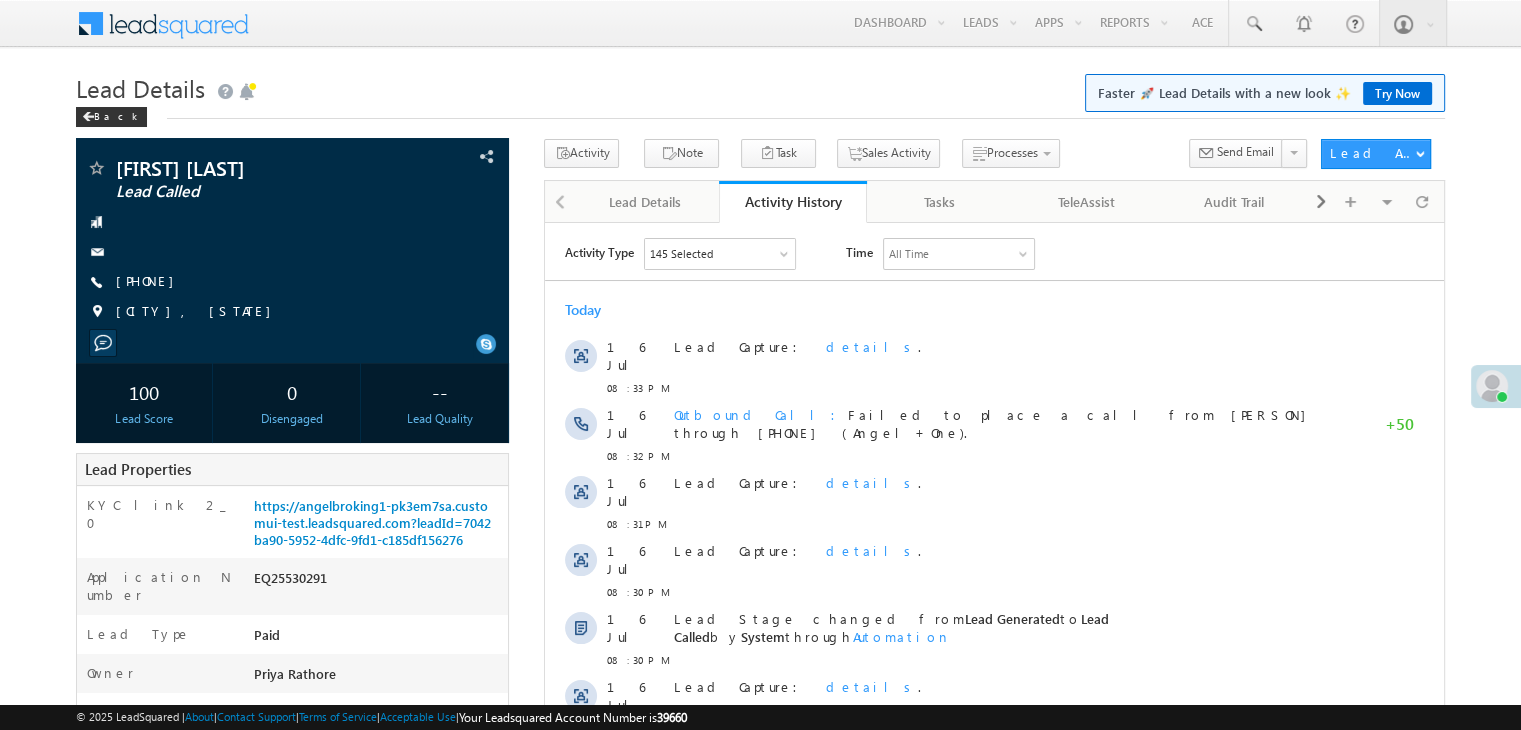 scroll, scrollTop: 0, scrollLeft: 0, axis: both 